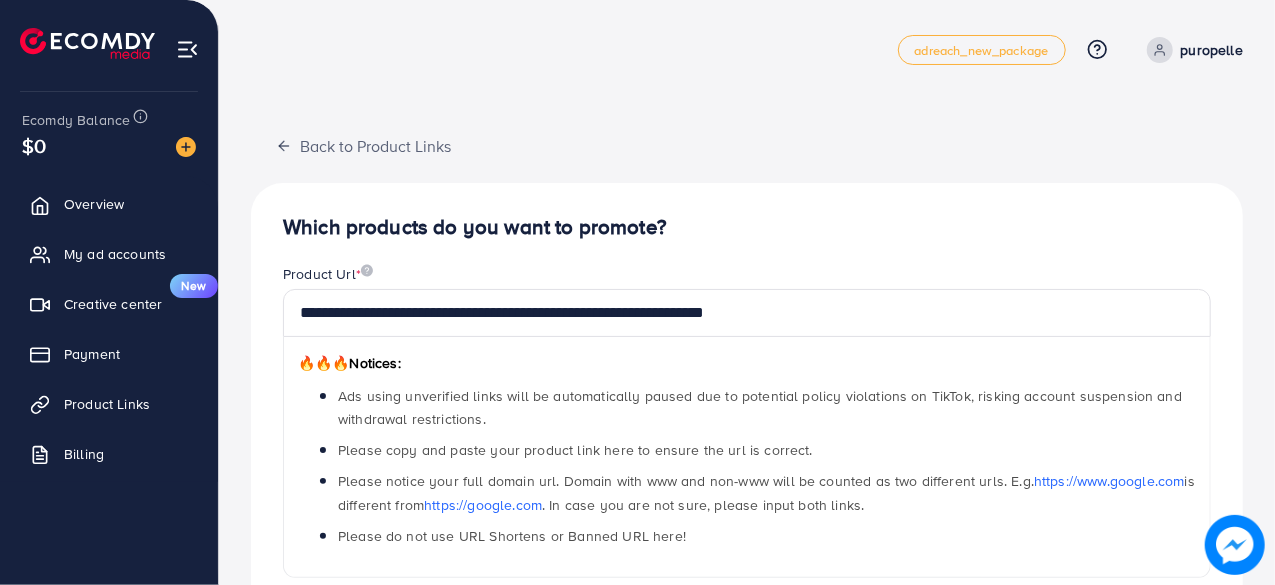 scroll, scrollTop: 440, scrollLeft: 0, axis: vertical 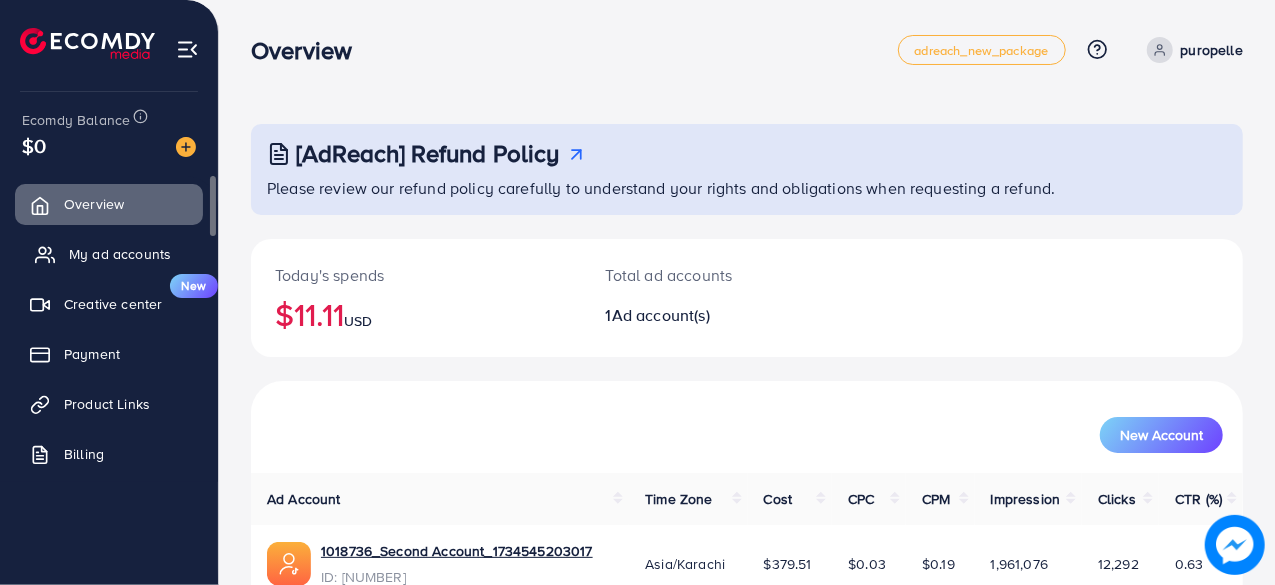 click on "My ad accounts" at bounding box center (120, 254) 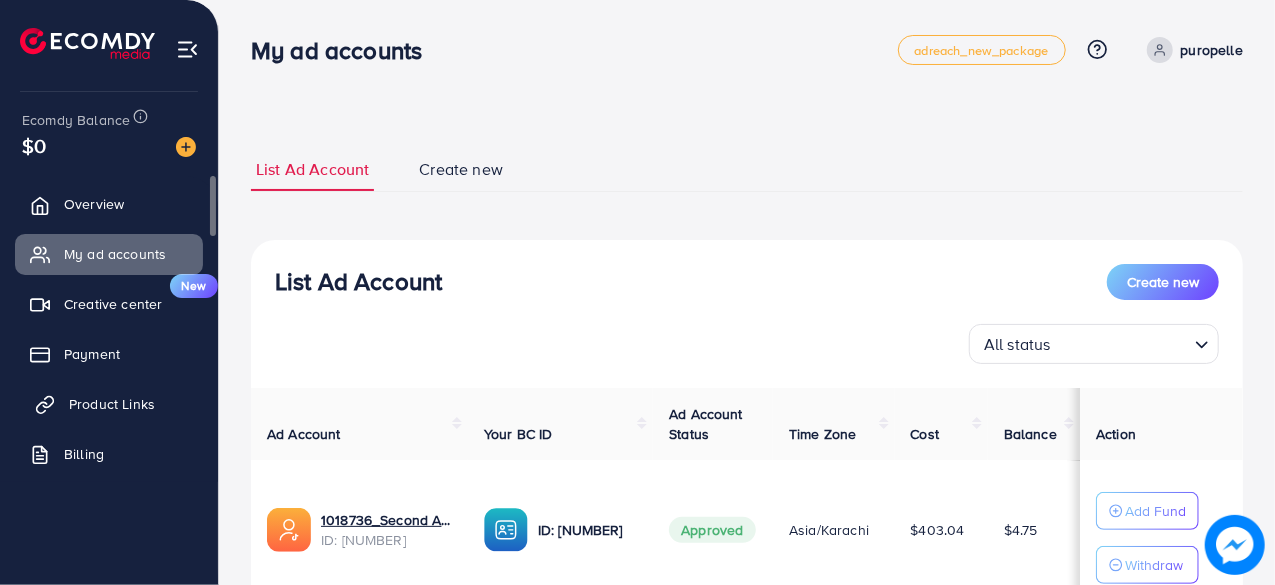 click on "Product Links" at bounding box center (109, 404) 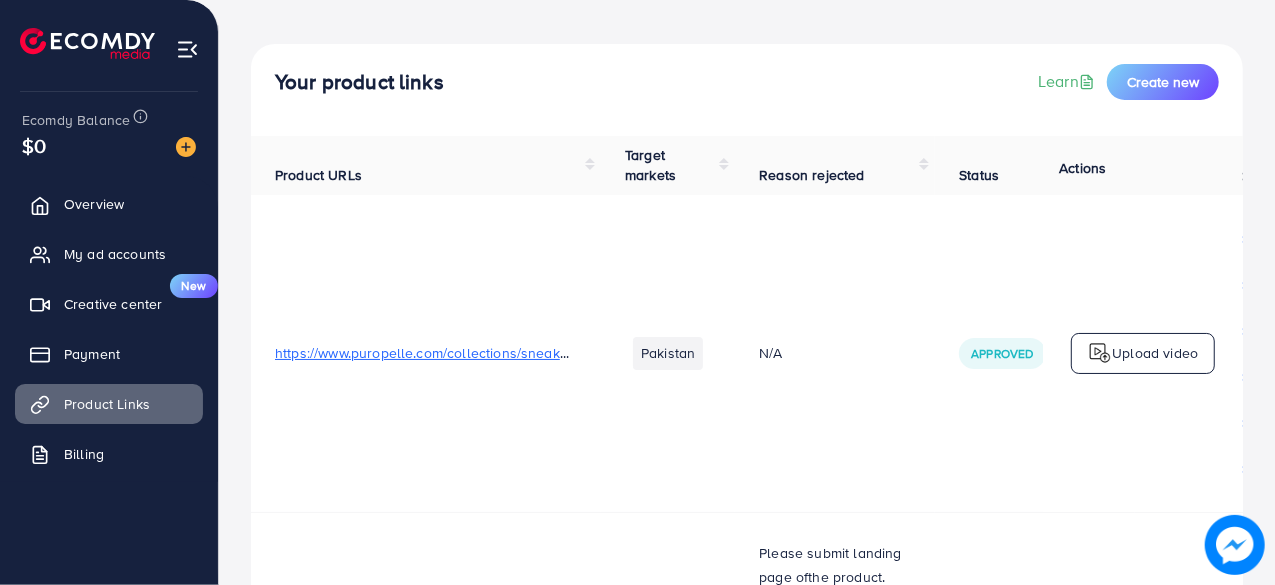 scroll, scrollTop: 0, scrollLeft: 0, axis: both 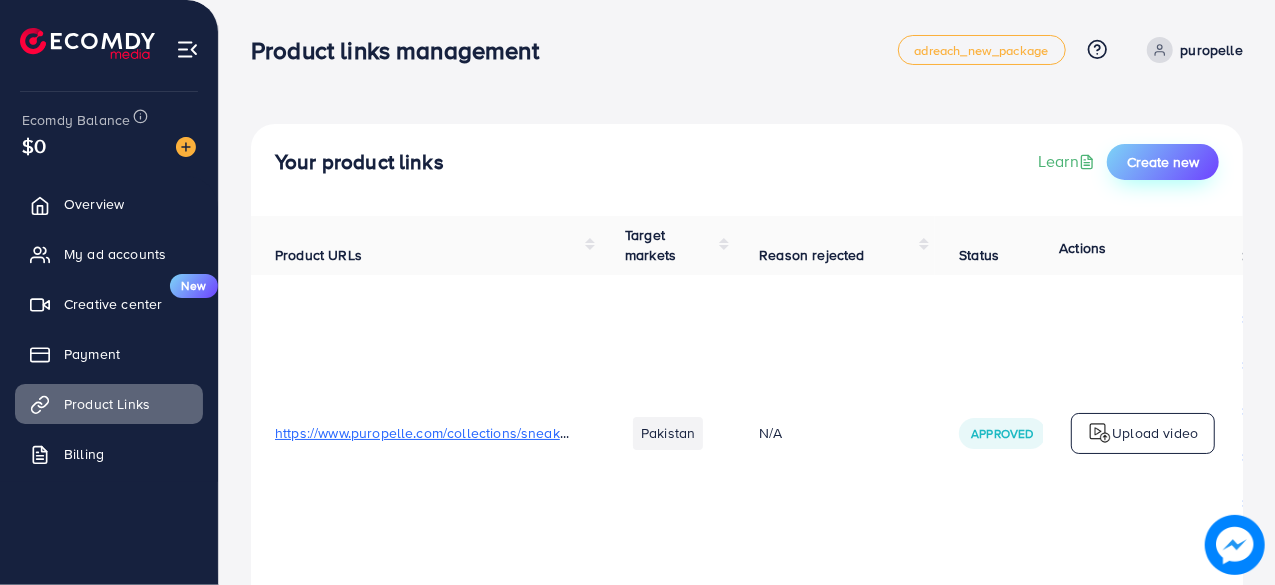 click on "Create new" at bounding box center (1163, 162) 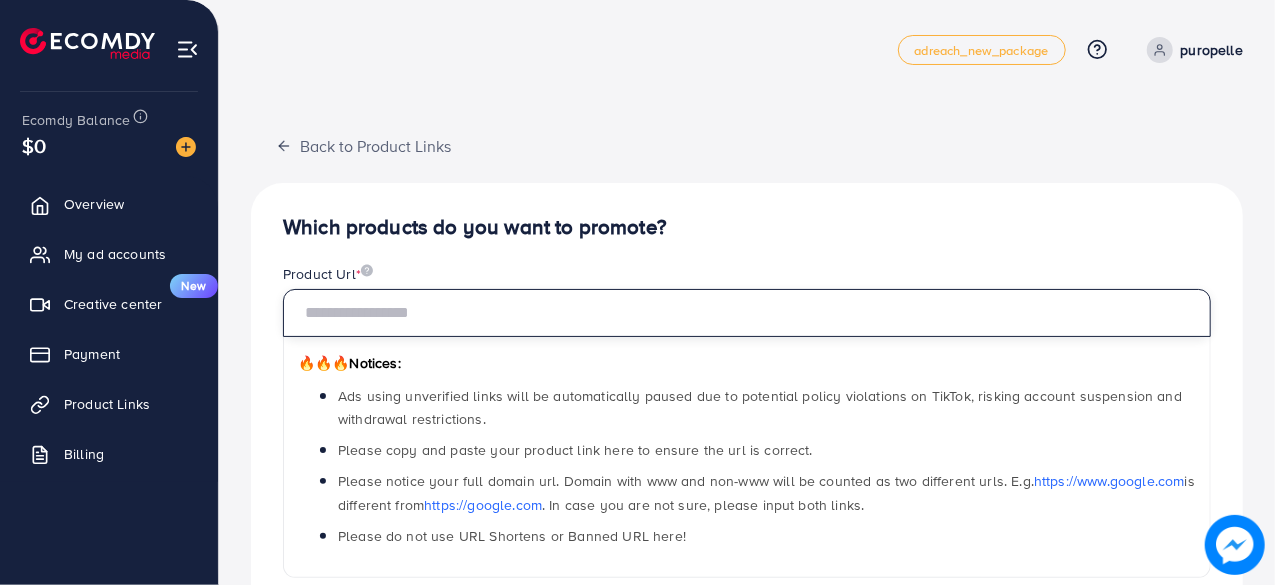 click at bounding box center [747, 313] 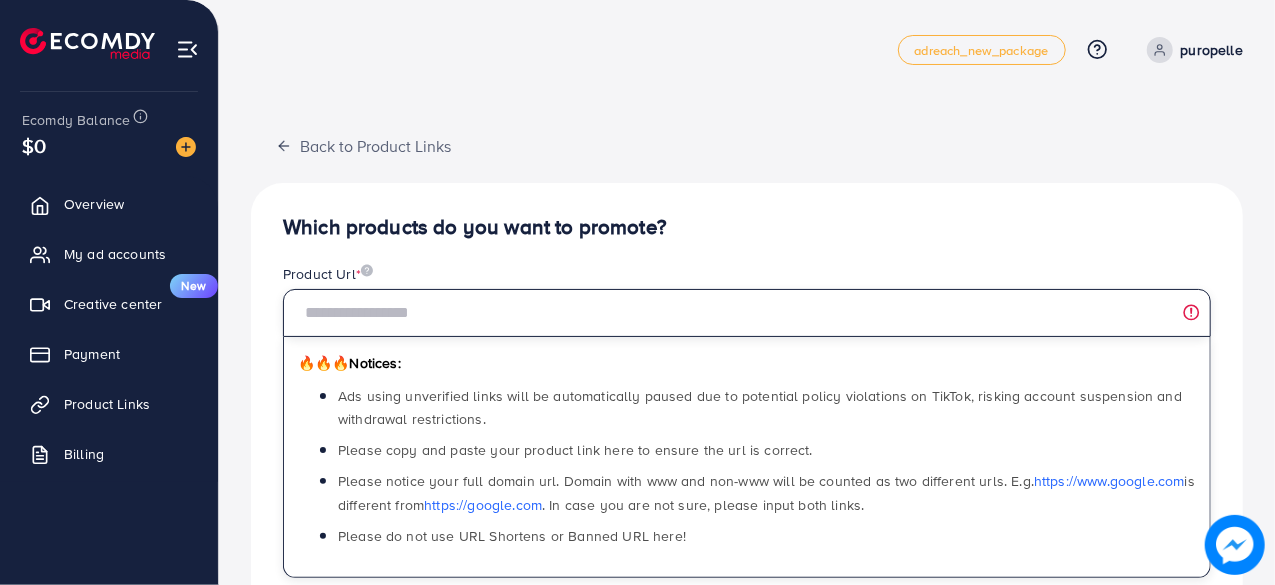 paste on "**********" 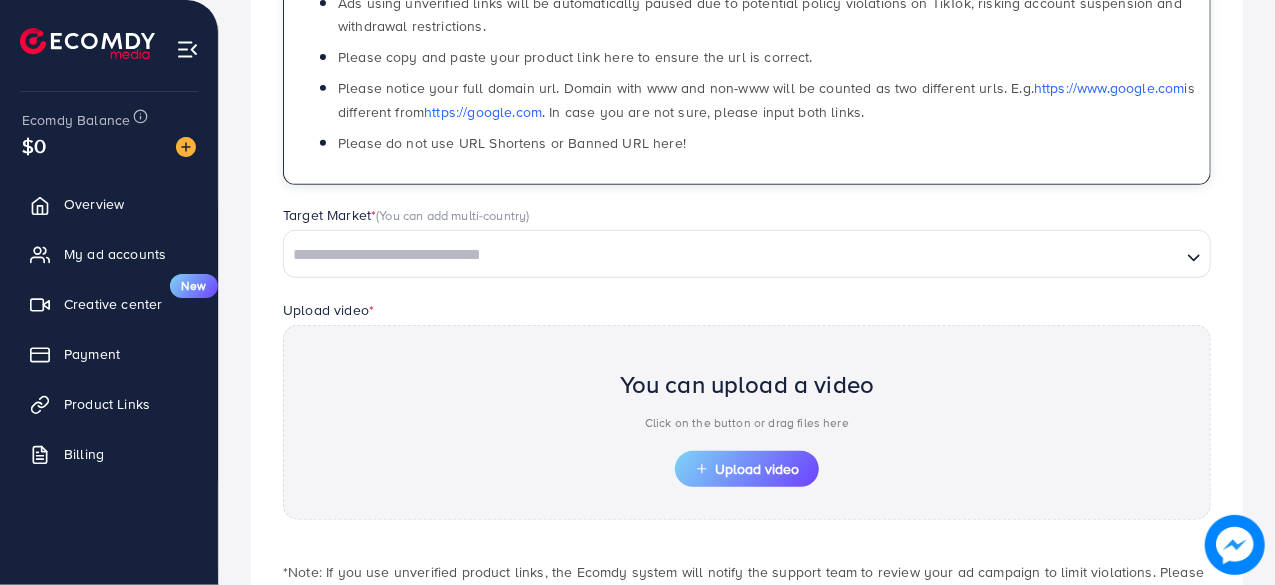 scroll, scrollTop: 500, scrollLeft: 0, axis: vertical 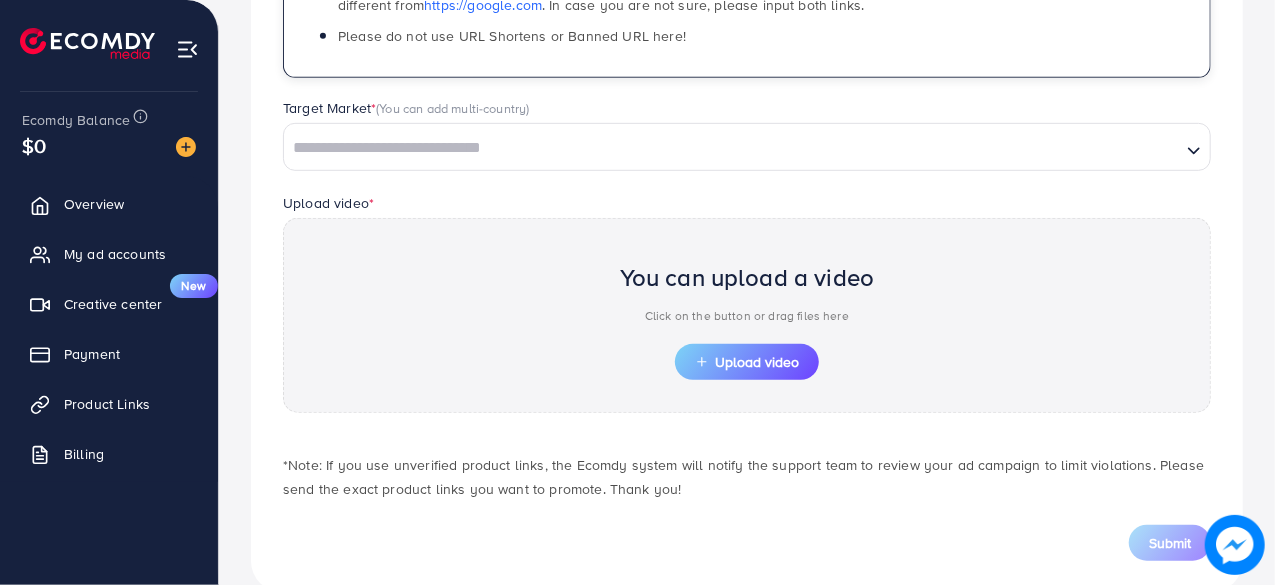 type on "**********" 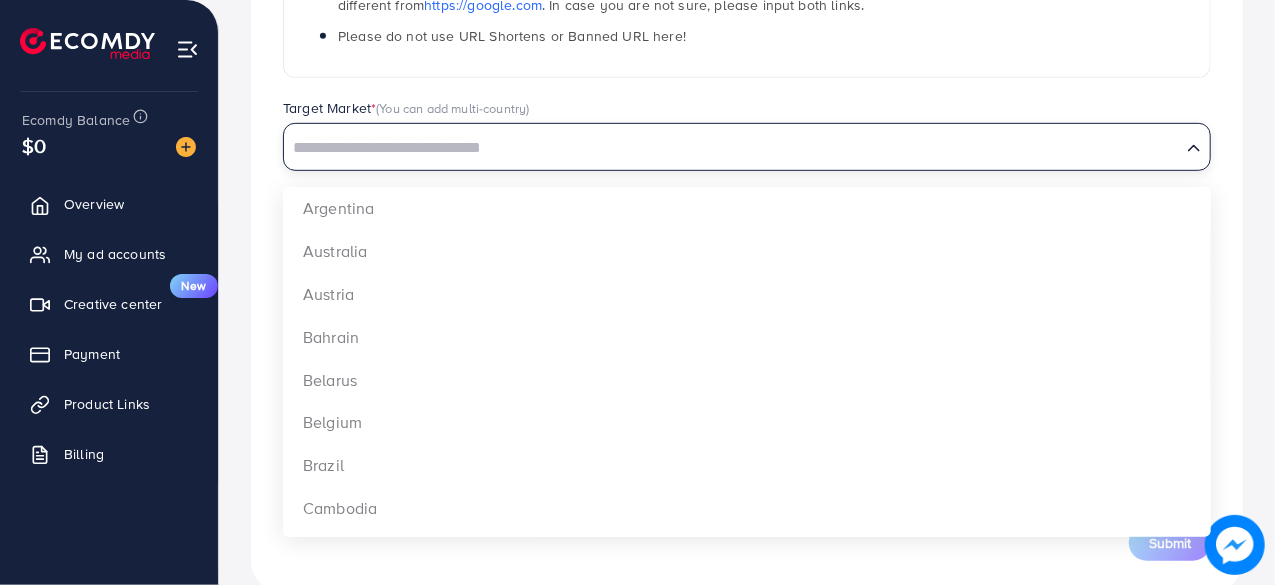 click at bounding box center [732, 148] 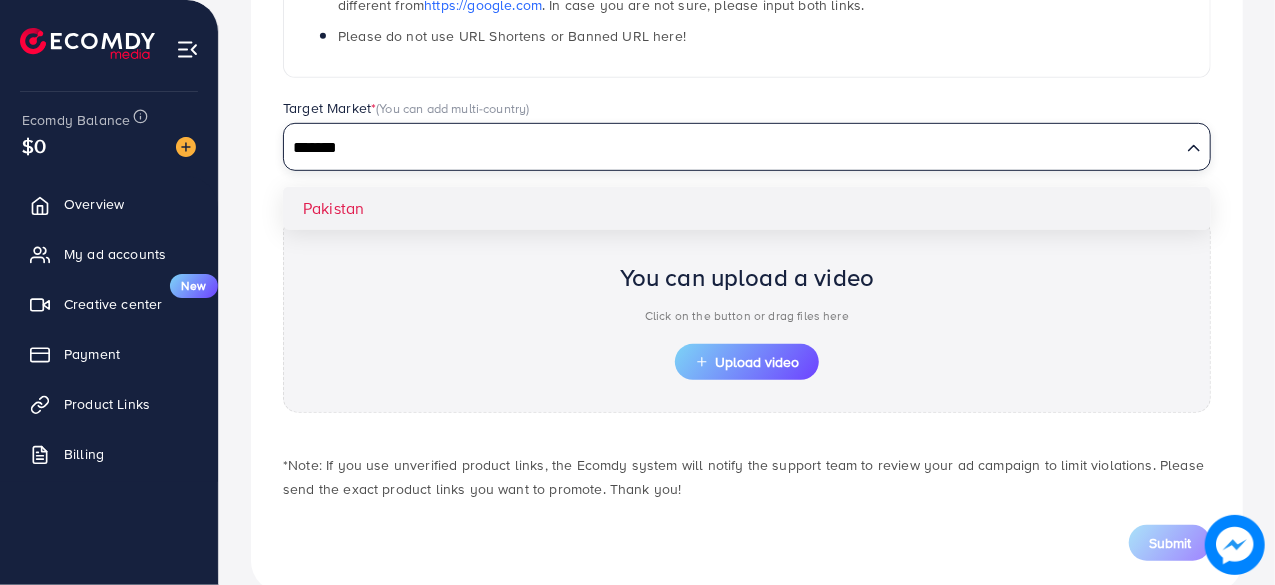 type on "*******" 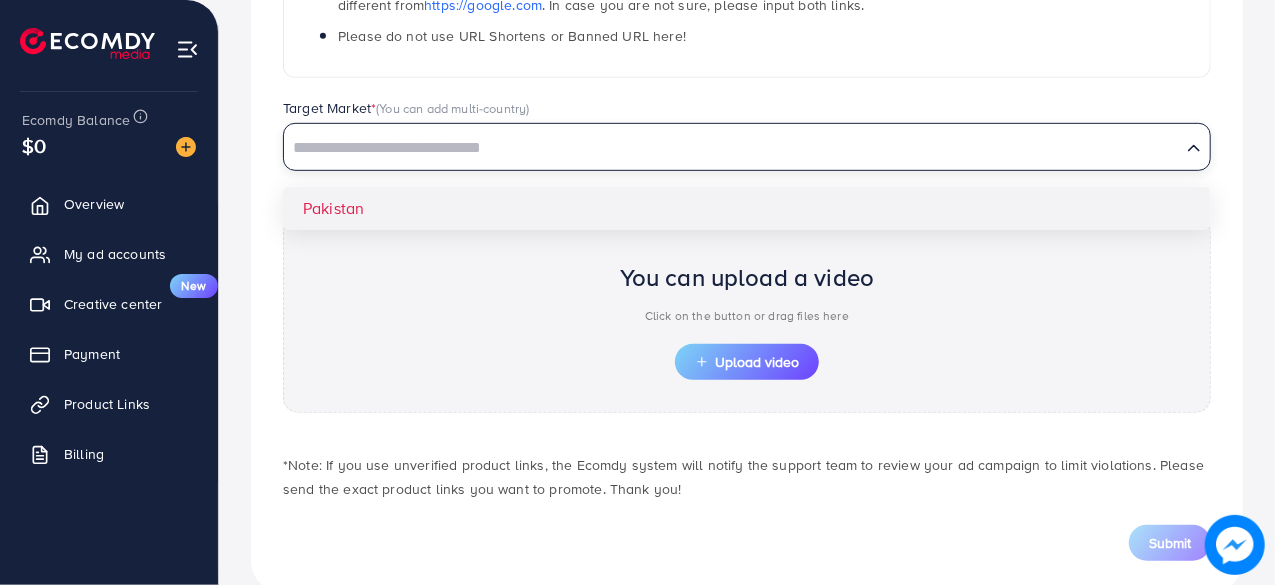click on "**********" at bounding box center (747, 138) 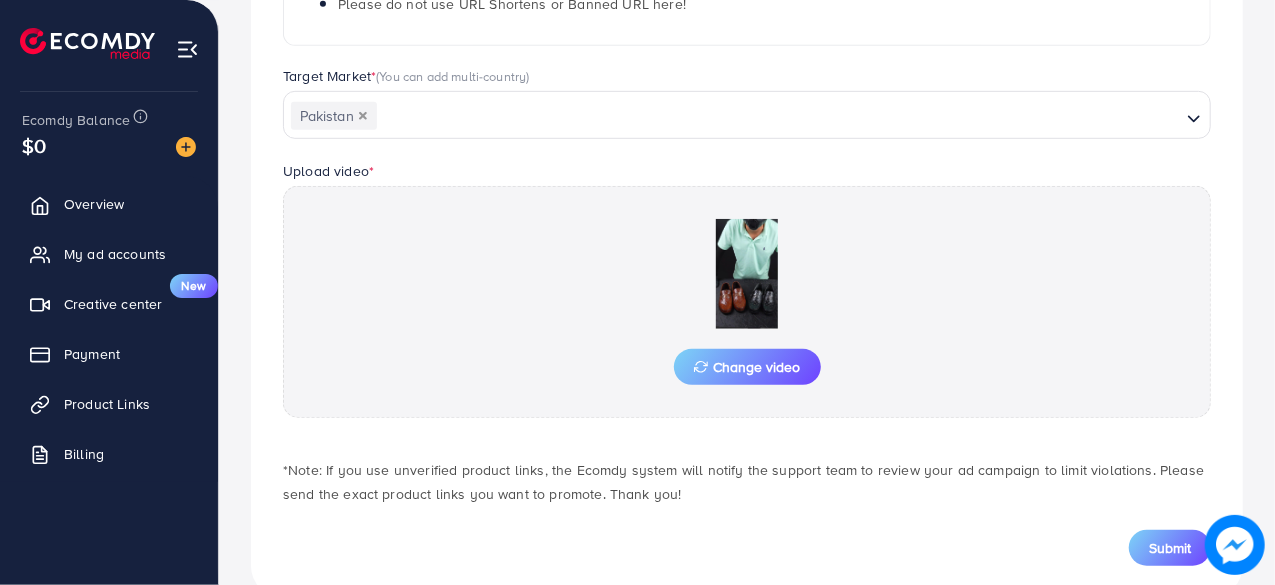 scroll, scrollTop: 574, scrollLeft: 0, axis: vertical 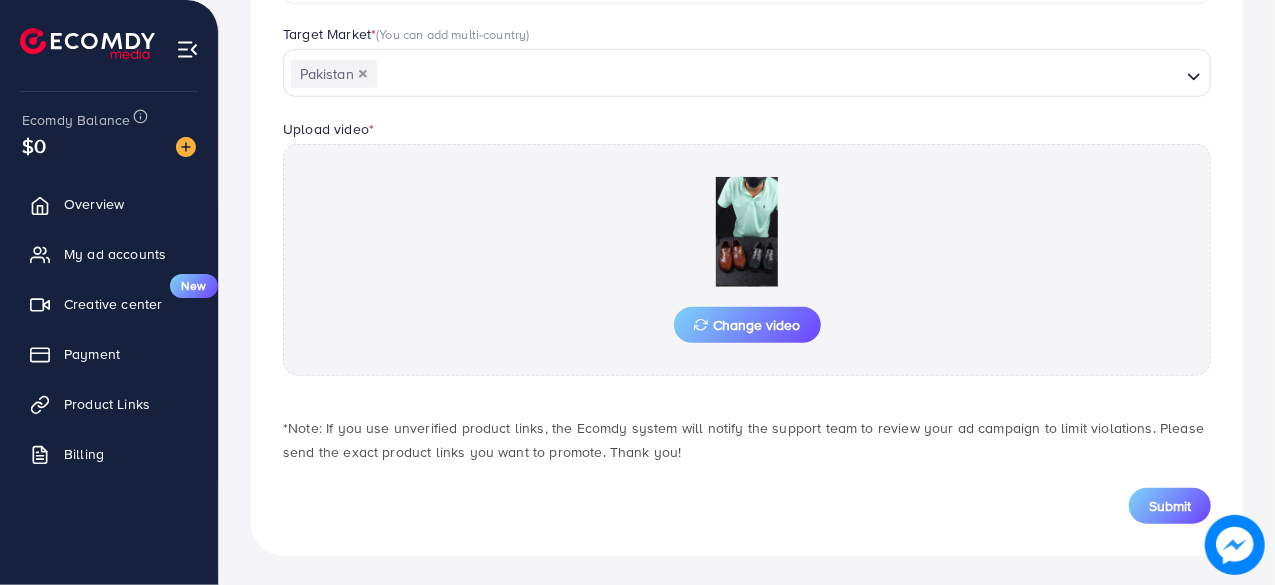 click on "Submit" at bounding box center (1170, 506) 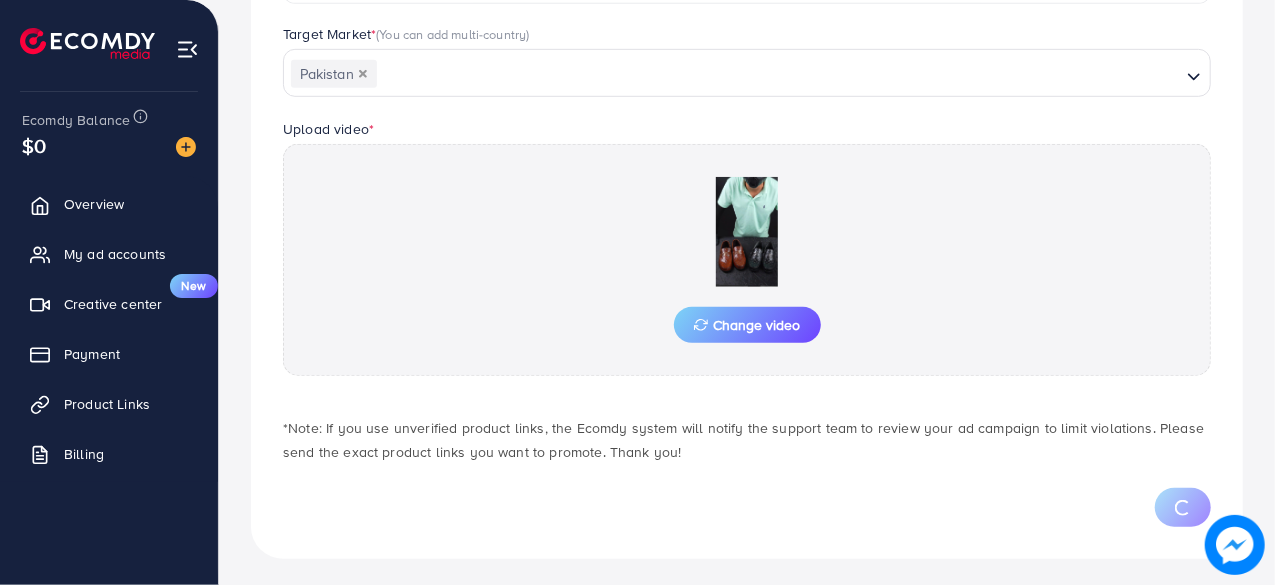 scroll, scrollTop: 0, scrollLeft: 0, axis: both 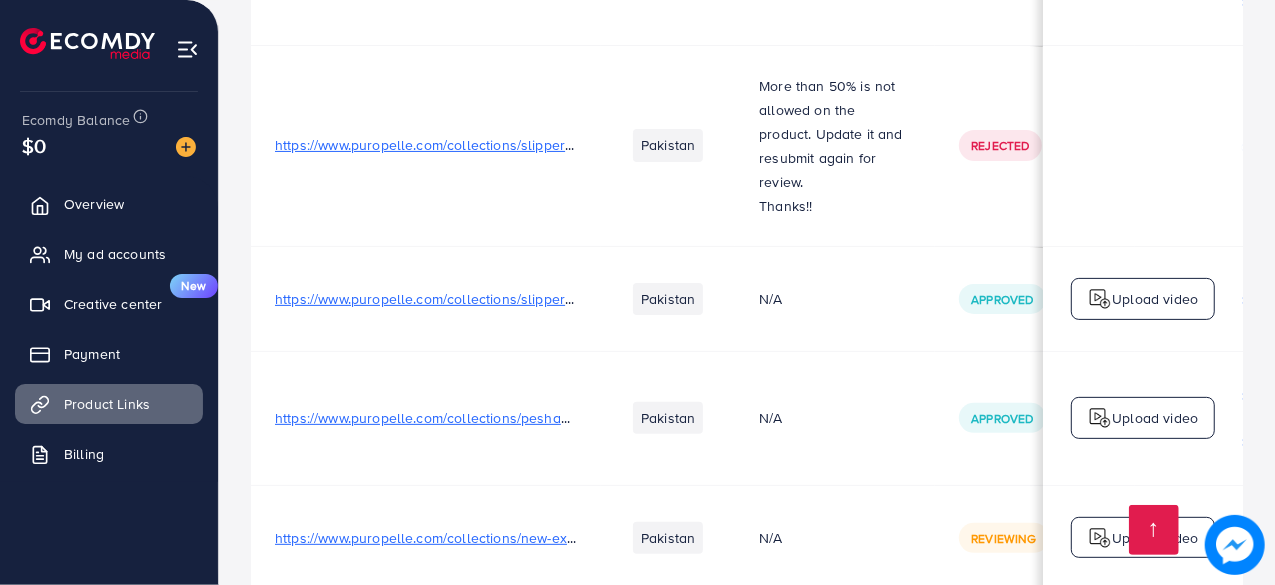drag, startPoint x: 750, startPoint y: 499, endPoint x: 943, endPoint y: 499, distance: 193 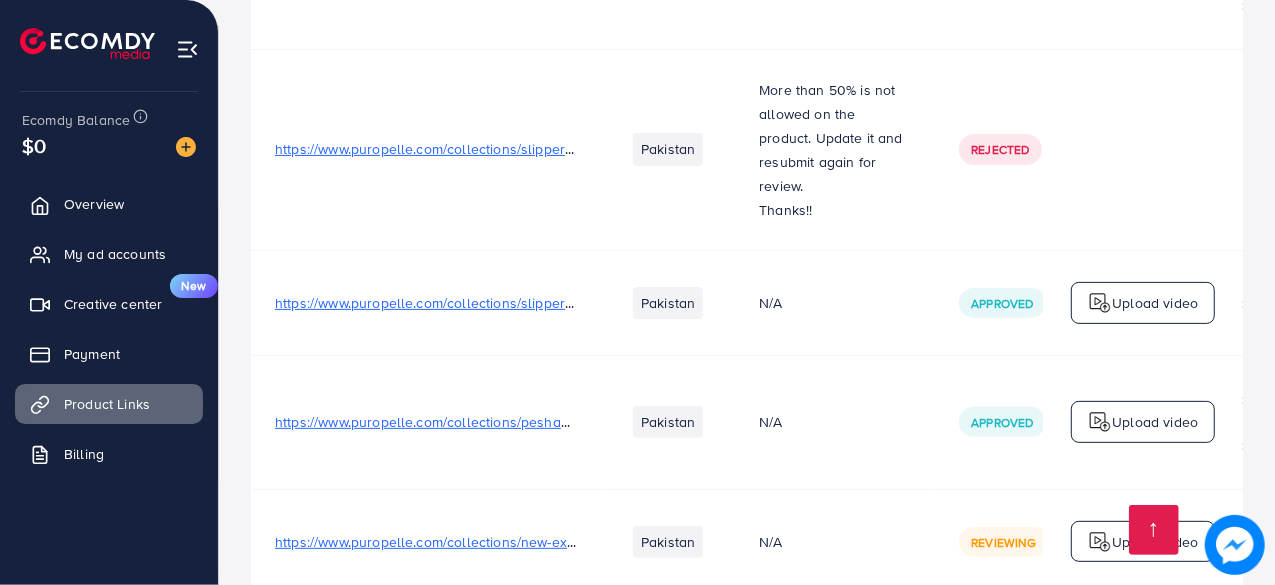 scroll, scrollTop: 4192, scrollLeft: 0, axis: vertical 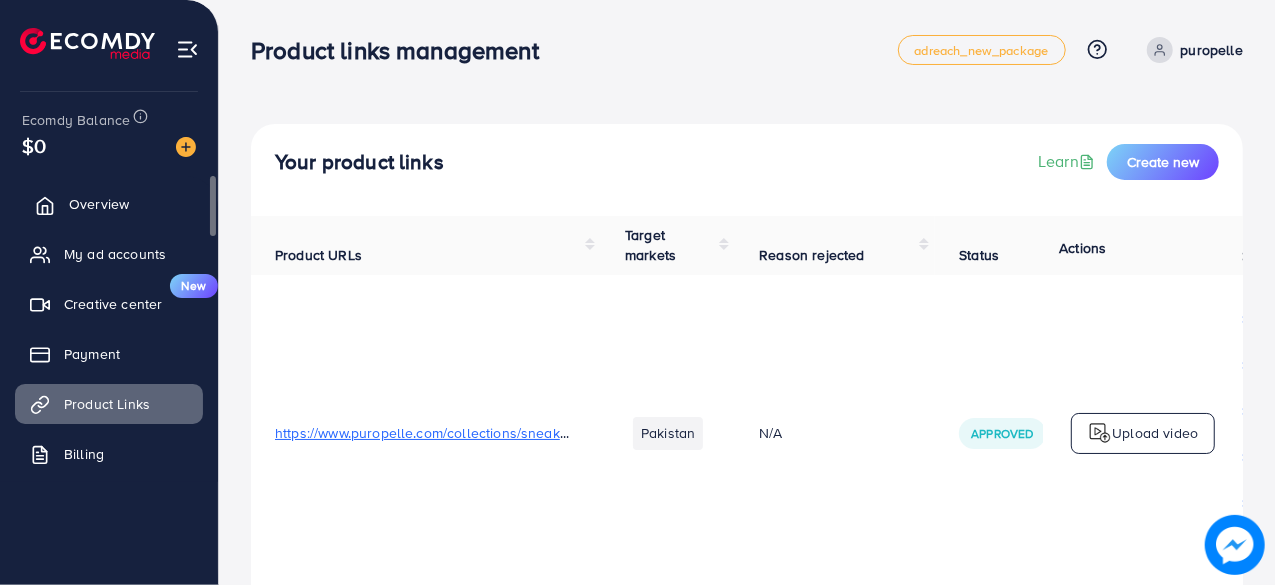 click on "Overview" at bounding box center (109, 204) 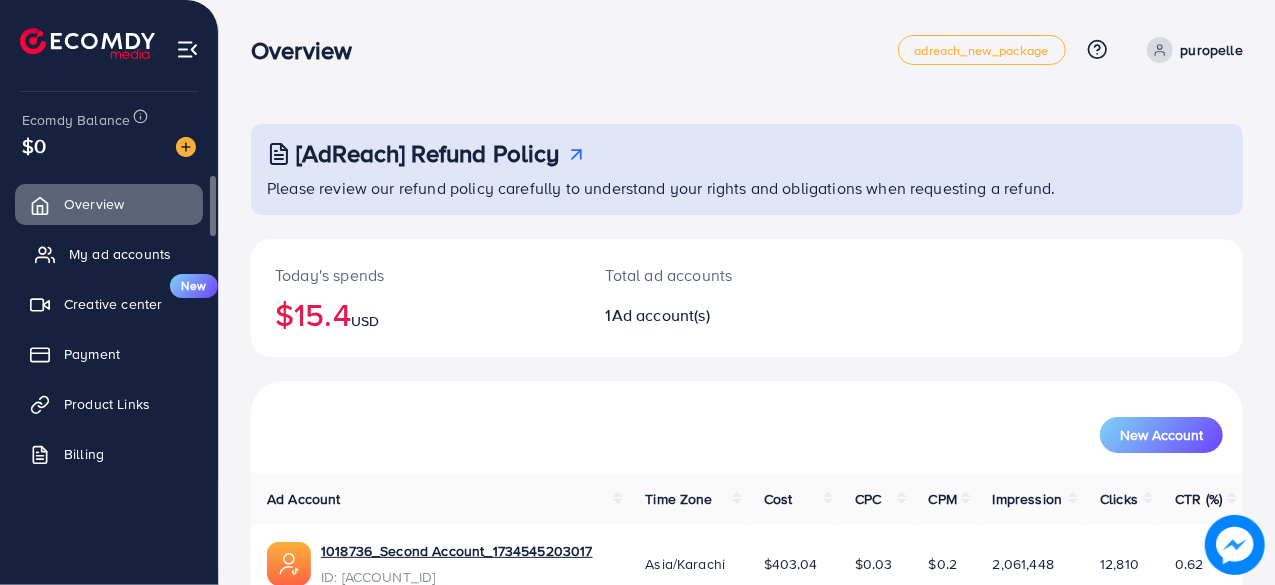 click on "My ad accounts" at bounding box center [120, 254] 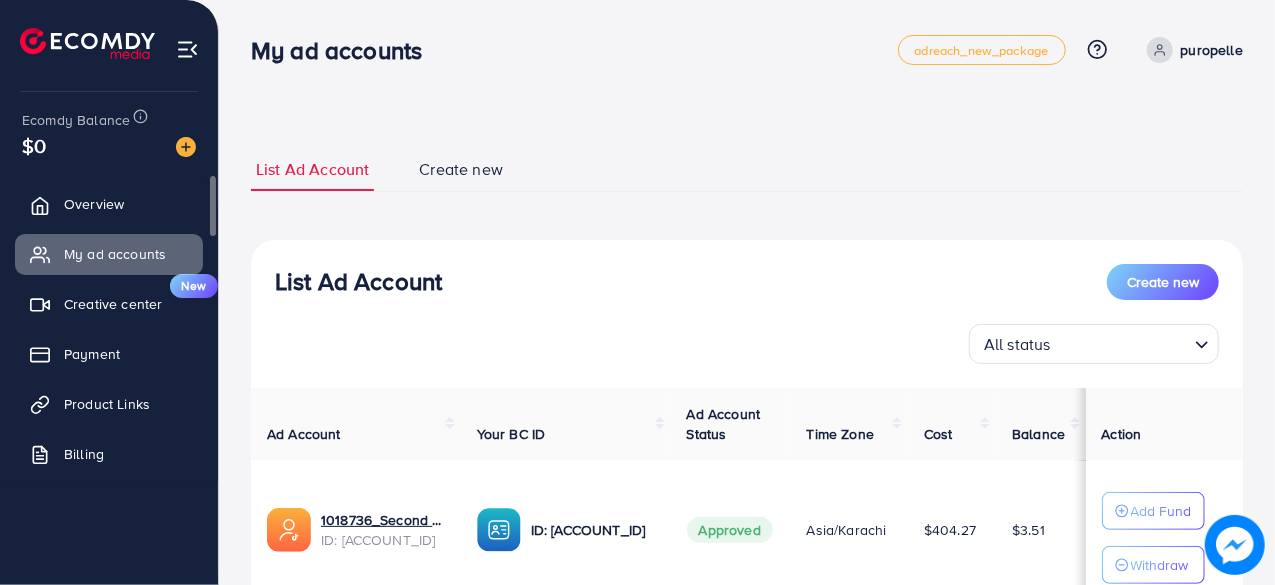 click on "Overview My ad accounts Creative center  New  Payment Product Links Billing" at bounding box center (109, 335) 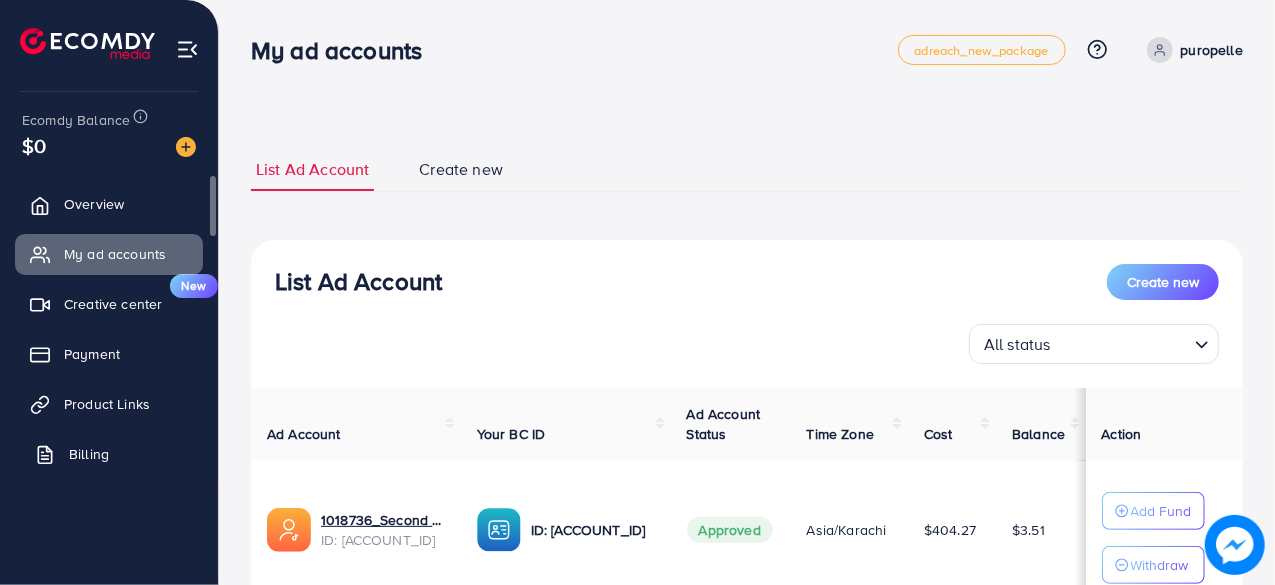 click on "Billing" at bounding box center [89, 454] 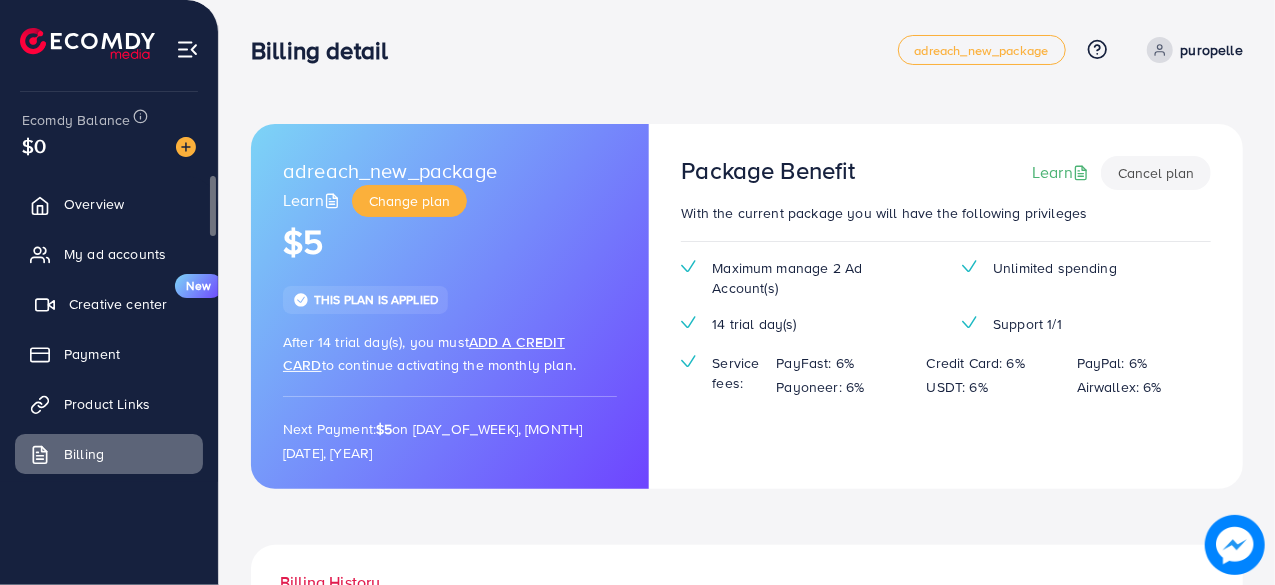 click on "Creative center  New" at bounding box center [109, 304] 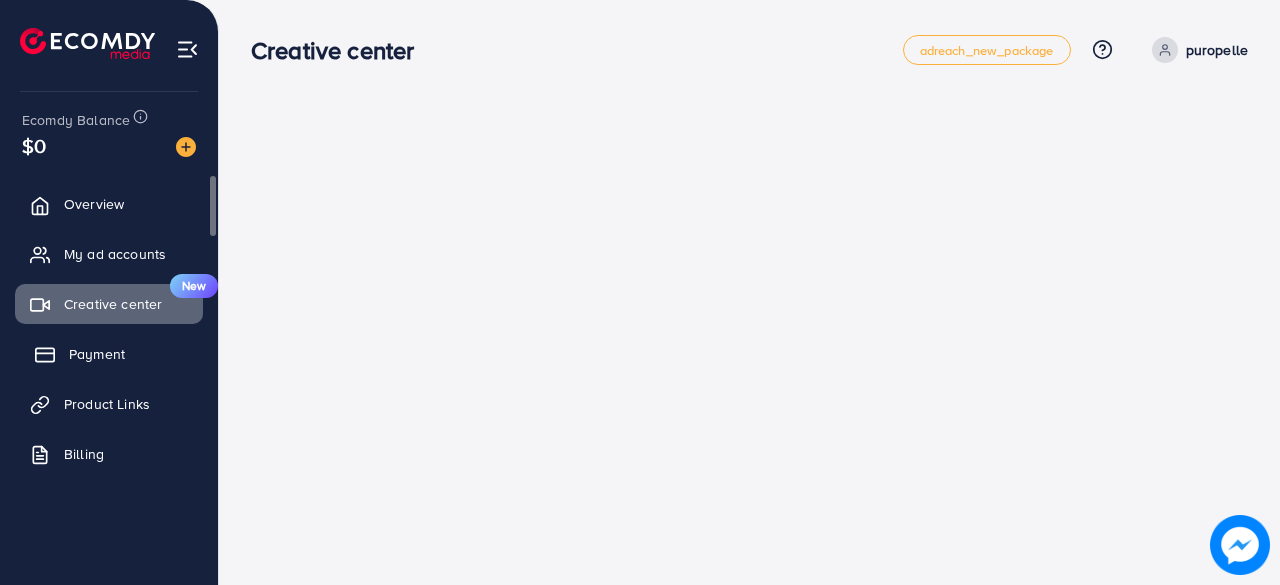 click on "Payment" at bounding box center (97, 354) 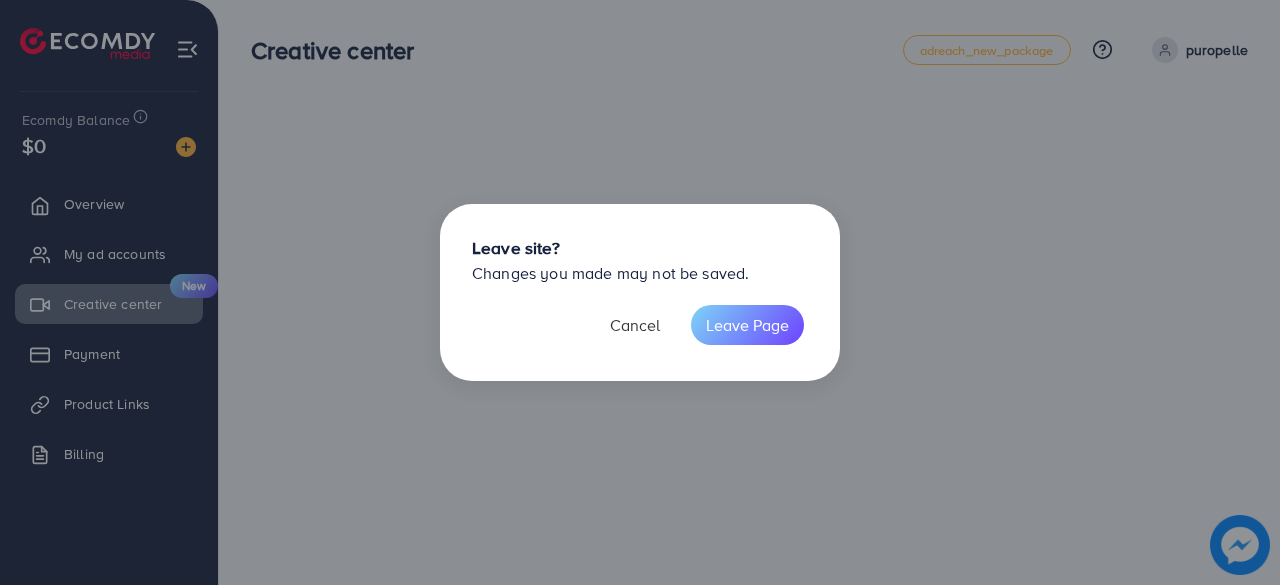 click on "Cancel" at bounding box center (635, 325) 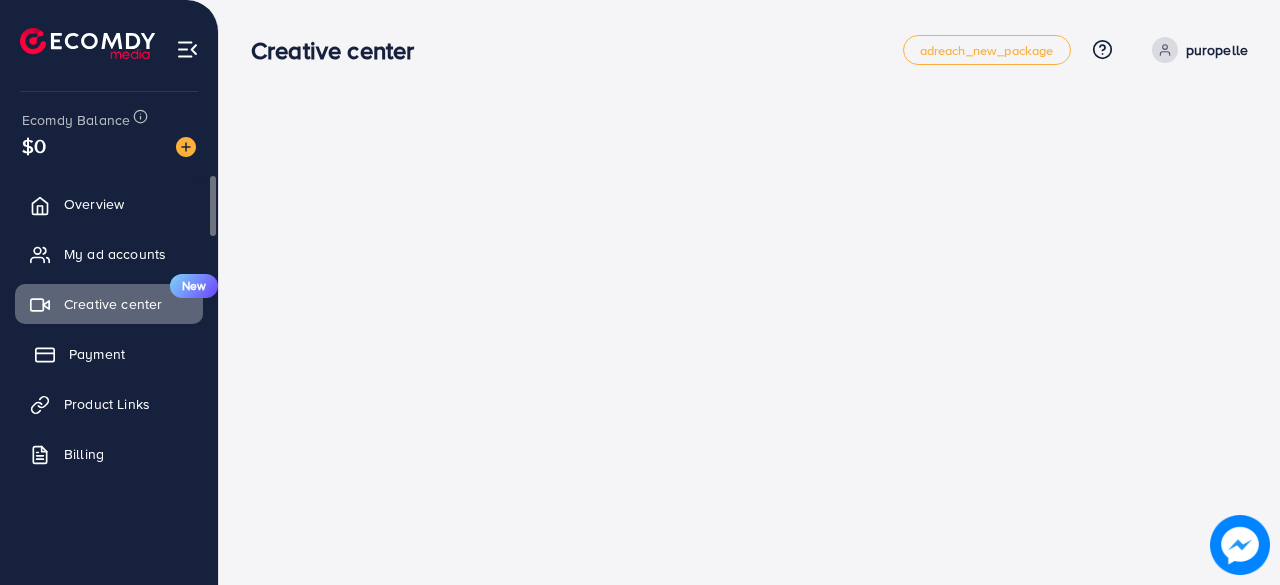 click on "Payment" at bounding box center (97, 354) 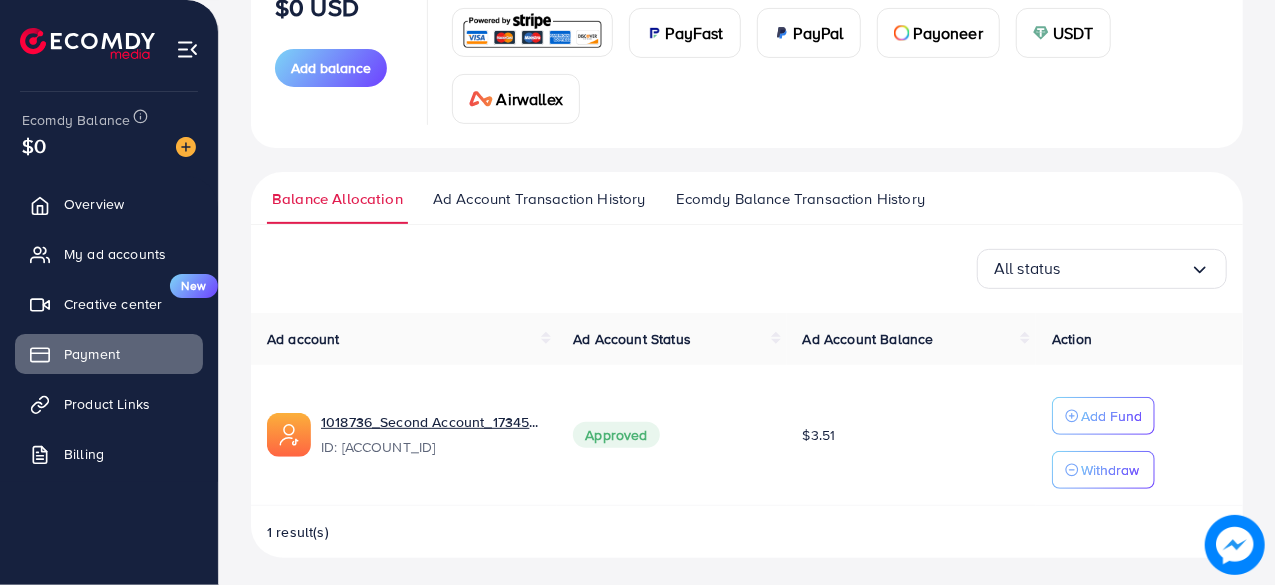 scroll, scrollTop: 296, scrollLeft: 0, axis: vertical 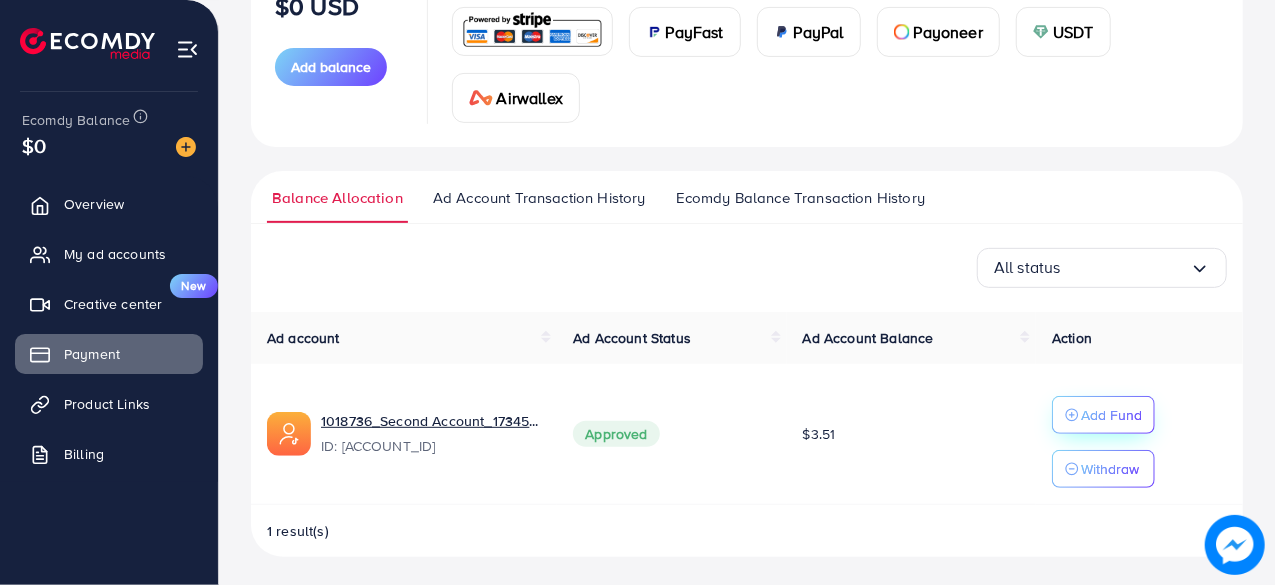 click on "Add Fund" at bounding box center [1111, 415] 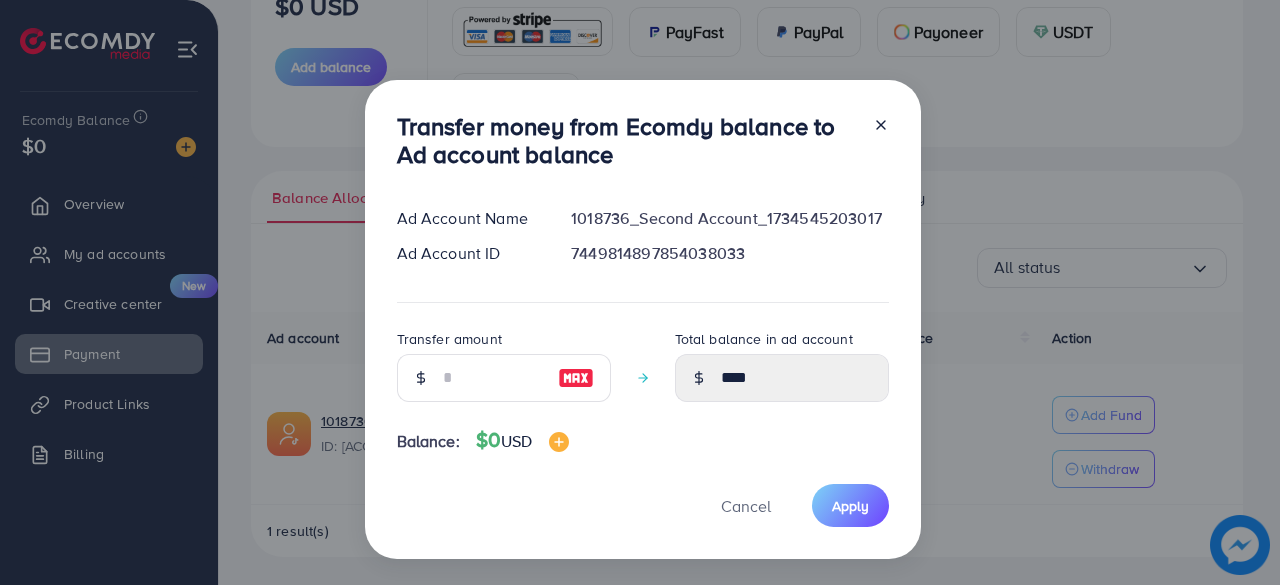 click on "Transfer money from Ecomdy balance to Ad account balance   Ad Account Name   [ACCOUNT_NAME]   Ad Account ID   [ACCOUNT_ID]   Transfer amount   Total balance in ad account  **** Balance:  $0  USD   Cancel   Apply" at bounding box center (640, 292) 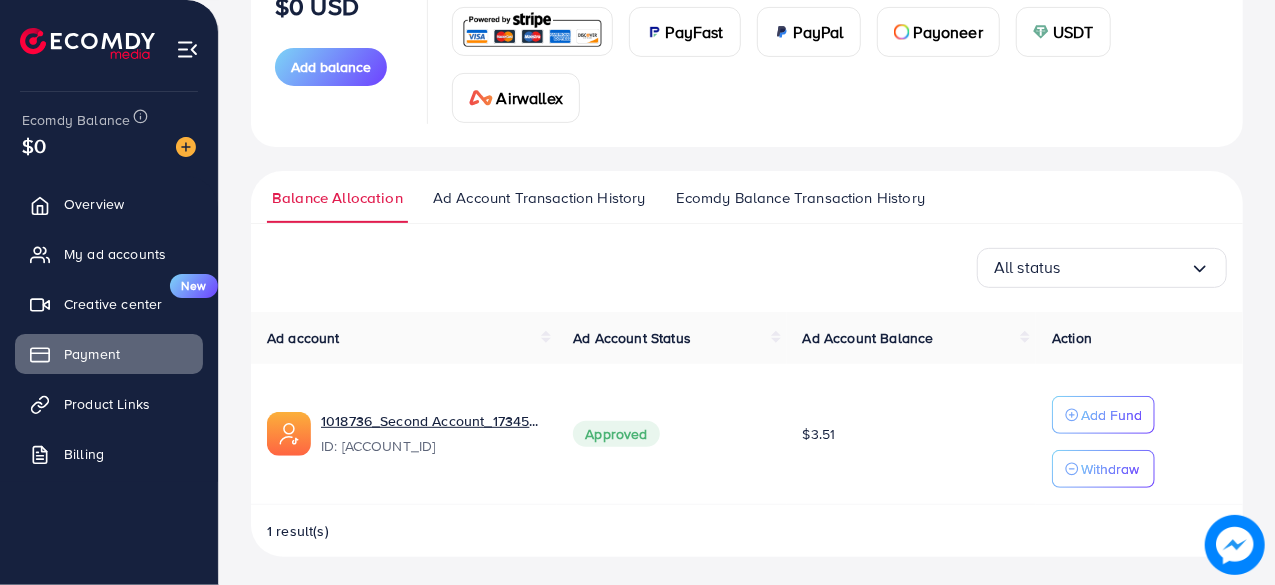 scroll, scrollTop: 0, scrollLeft: 0, axis: both 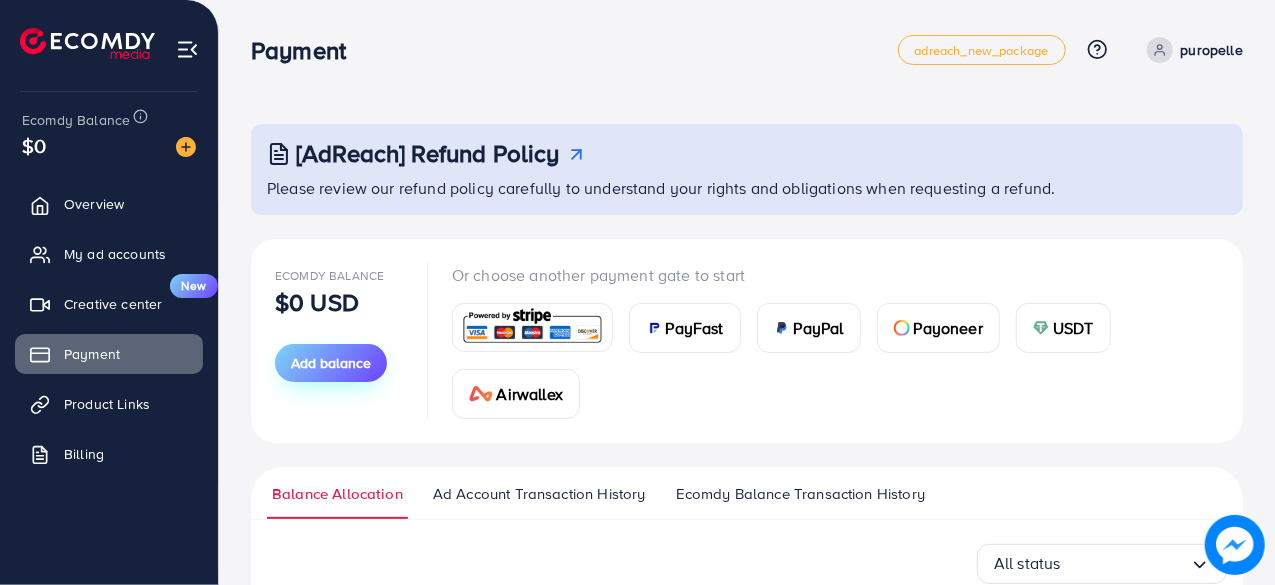 click on "Add balance" at bounding box center (331, 363) 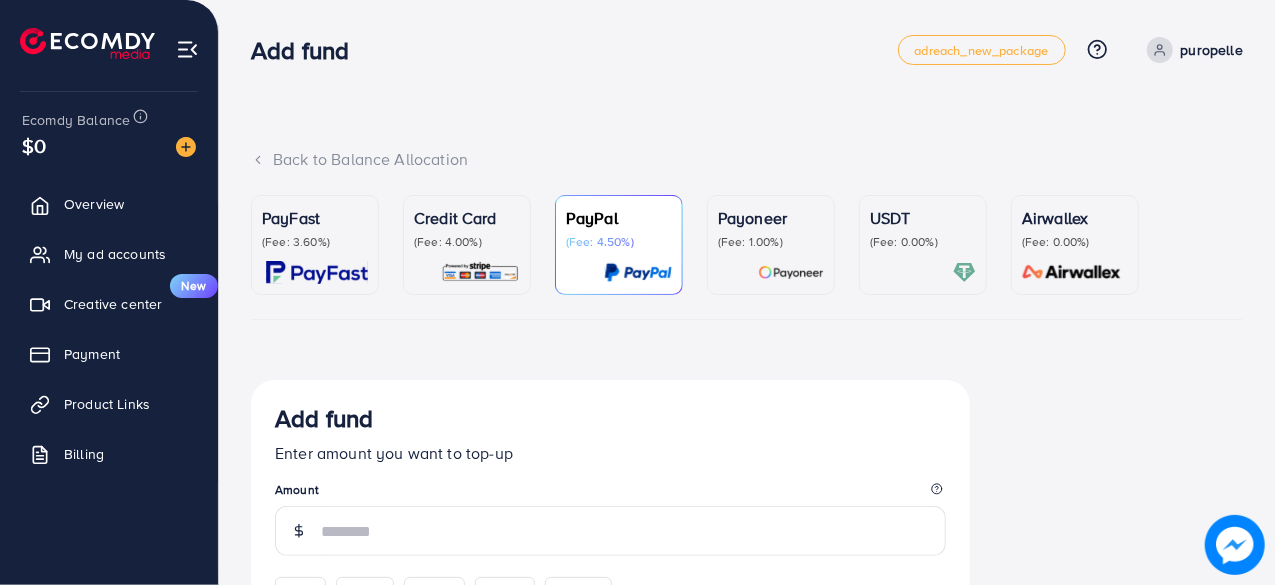 scroll, scrollTop: 0, scrollLeft: 0, axis: both 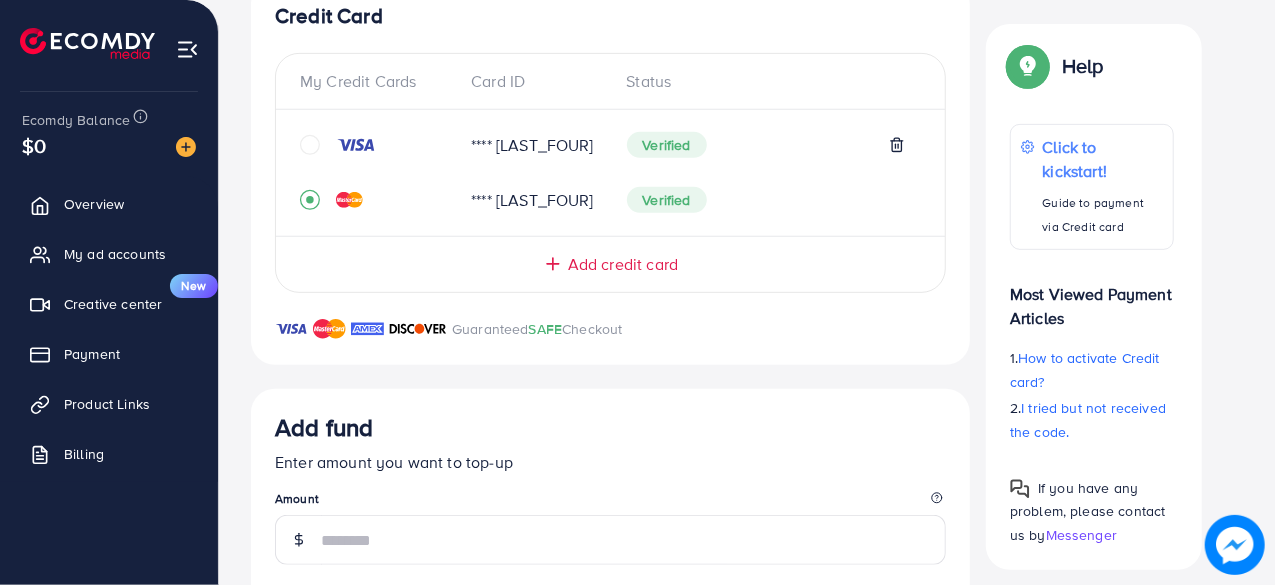 click on "**** [LAST_FOUR]" at bounding box center (532, 145) 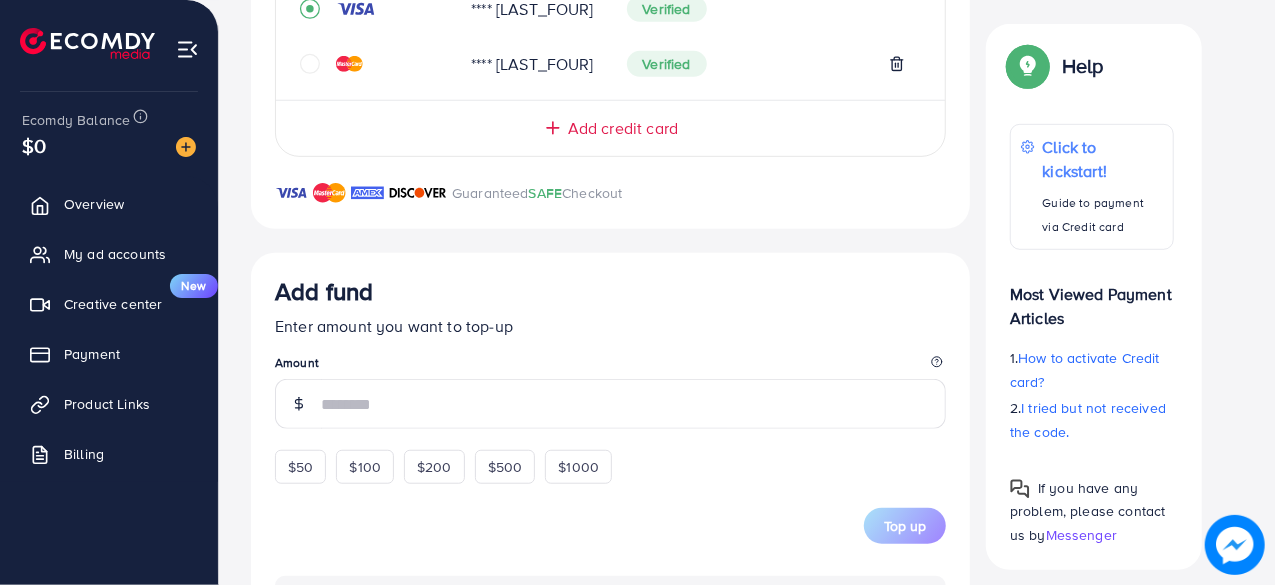 scroll, scrollTop: 600, scrollLeft: 0, axis: vertical 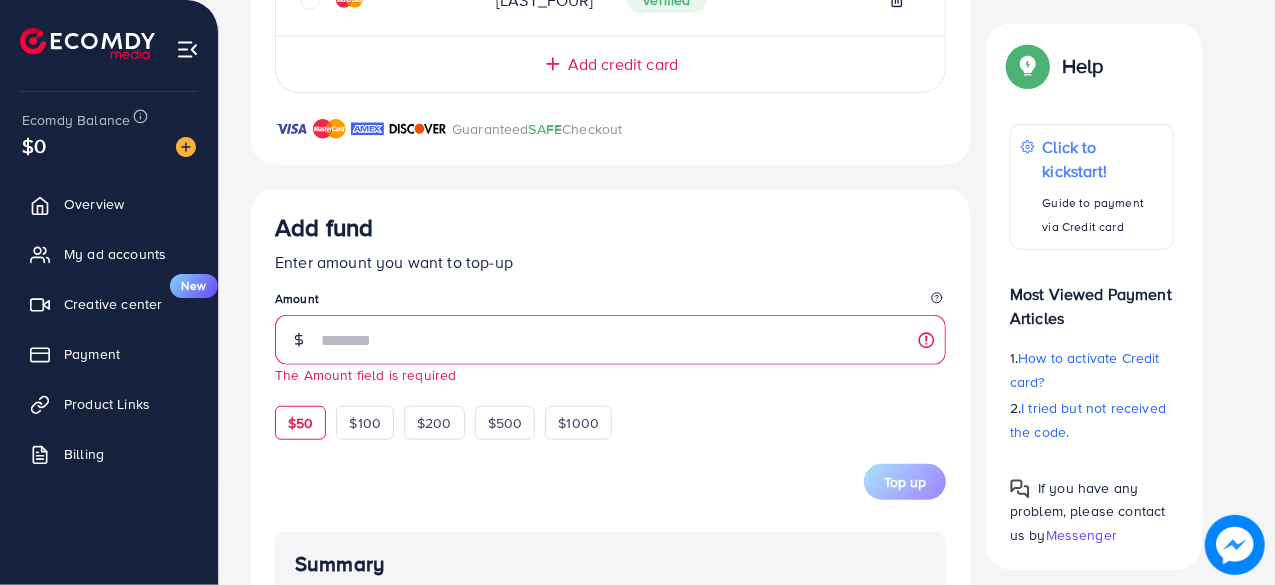 click on "$50" at bounding box center (300, 423) 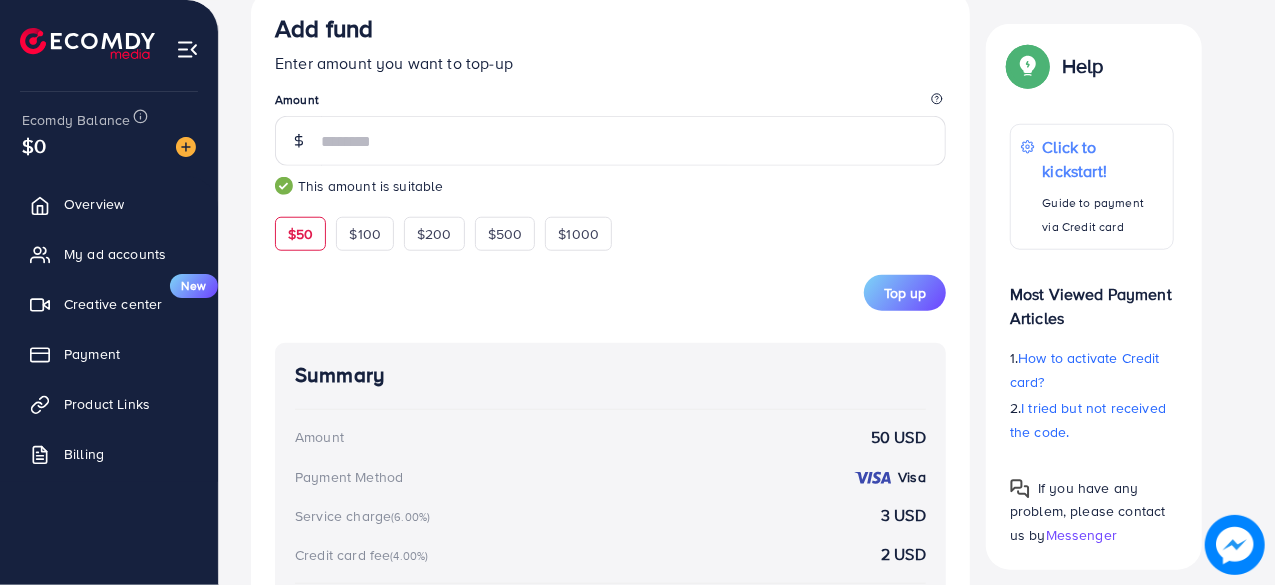 scroll, scrollTop: 669, scrollLeft: 0, axis: vertical 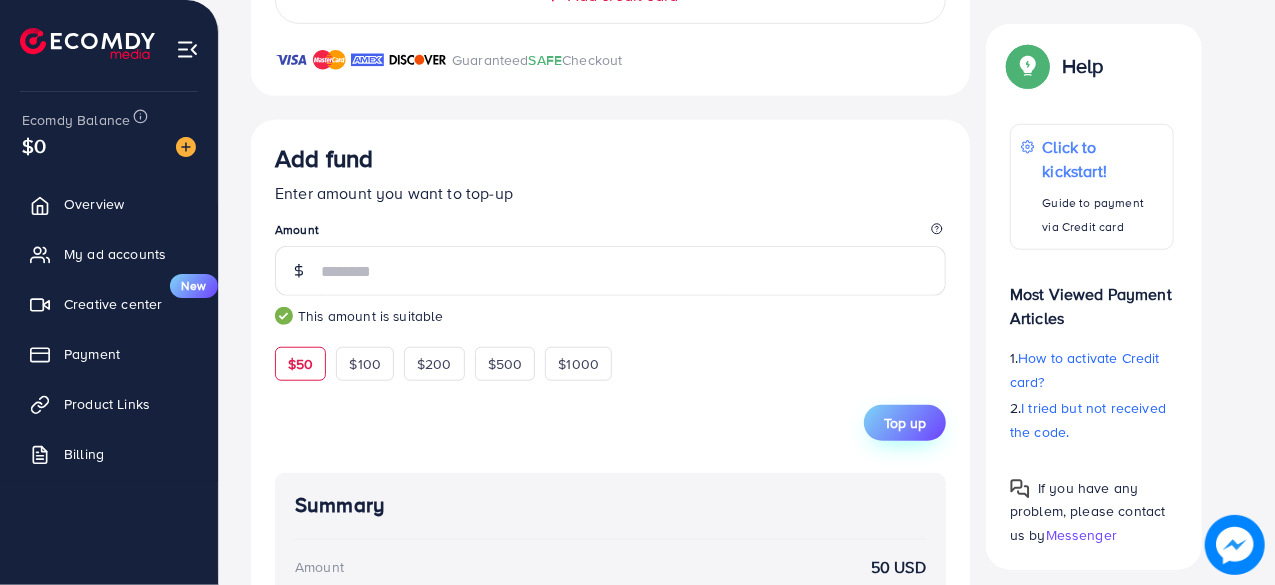 click on "Top up" at bounding box center [905, 423] 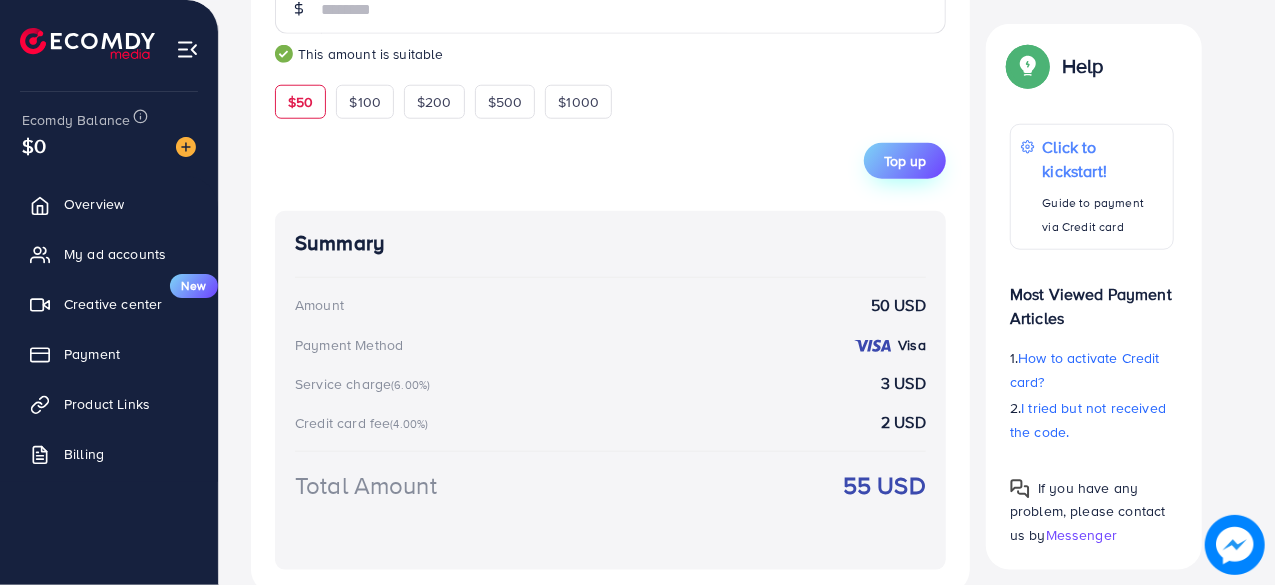 scroll, scrollTop: 969, scrollLeft: 0, axis: vertical 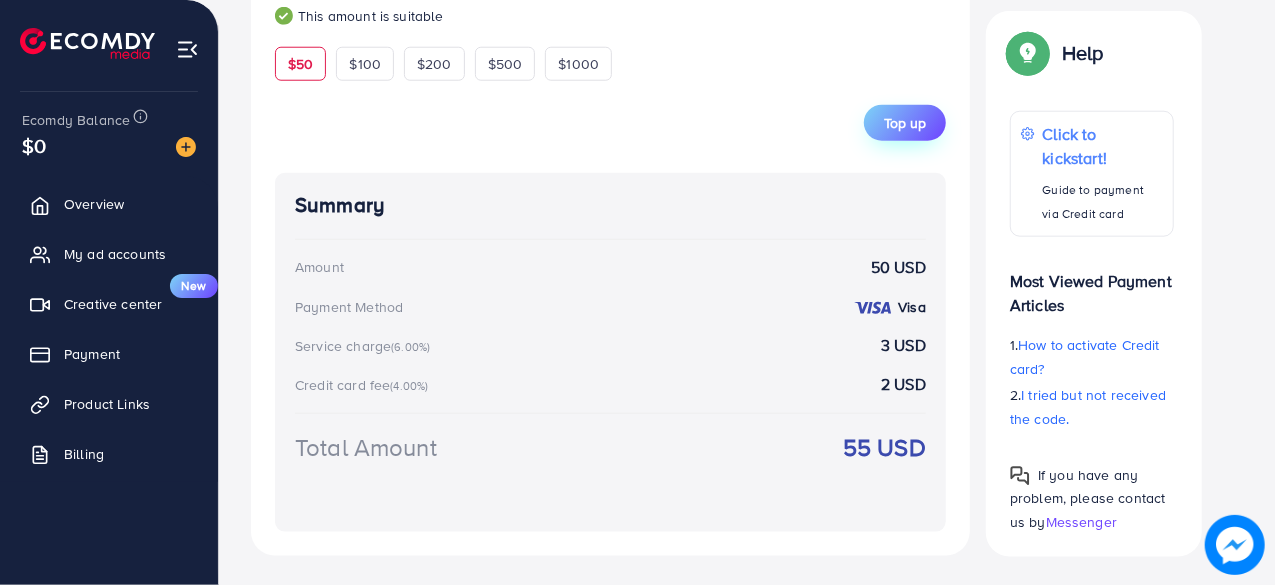 click on "Top up" at bounding box center [905, 123] 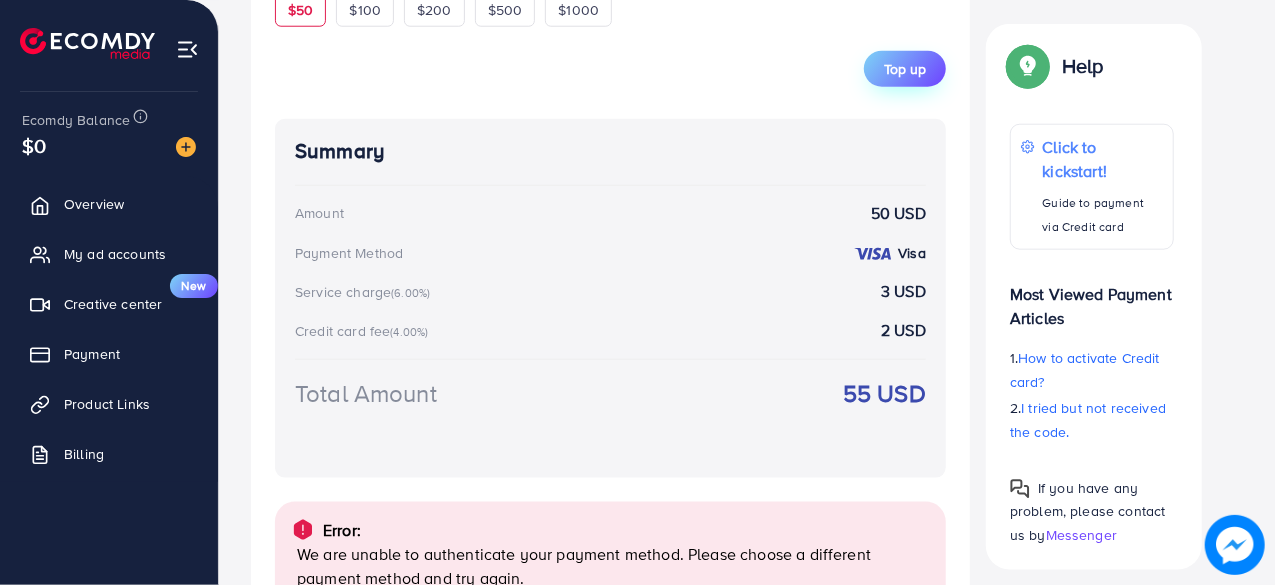 click on "Top up" at bounding box center (905, 69) 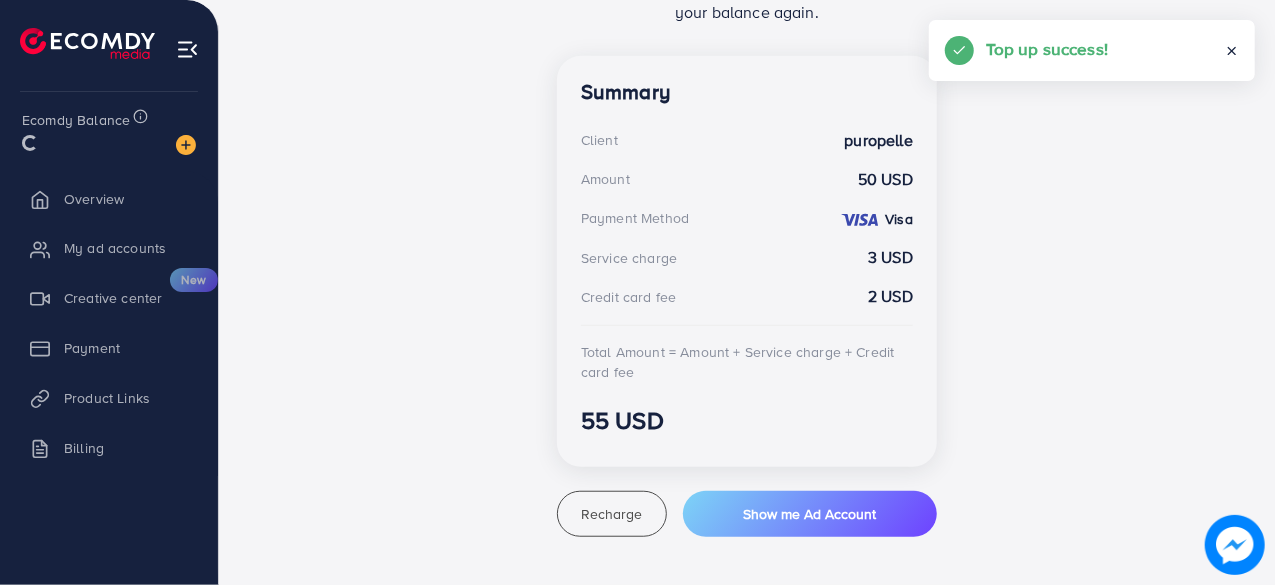 scroll, scrollTop: 525, scrollLeft: 0, axis: vertical 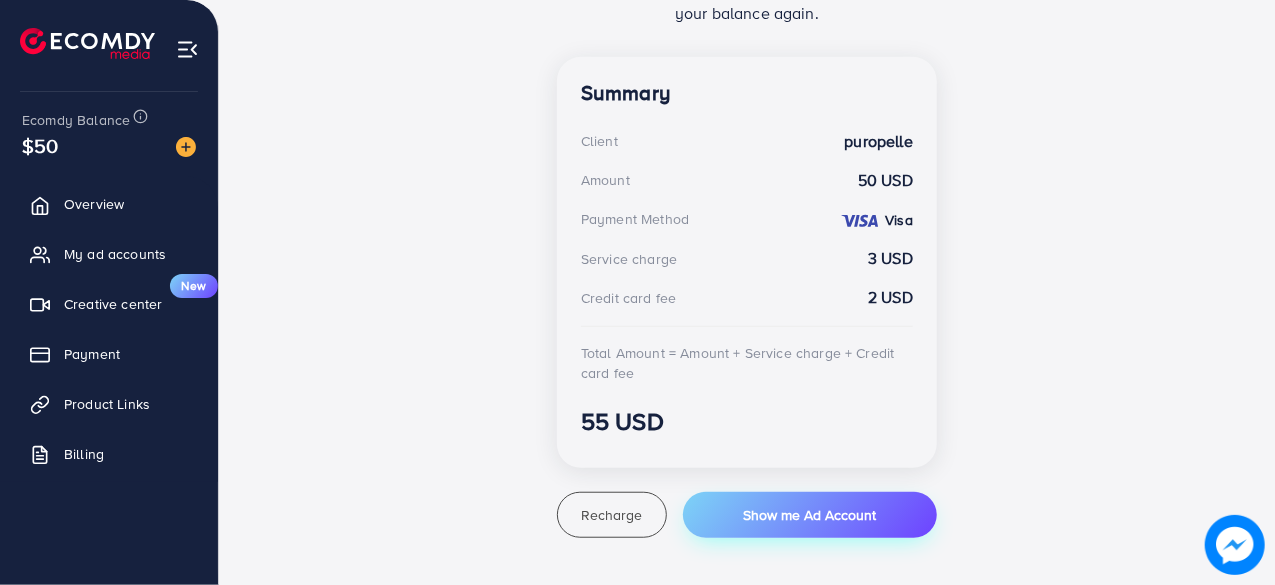 click on "Show me Ad Account" at bounding box center [809, 515] 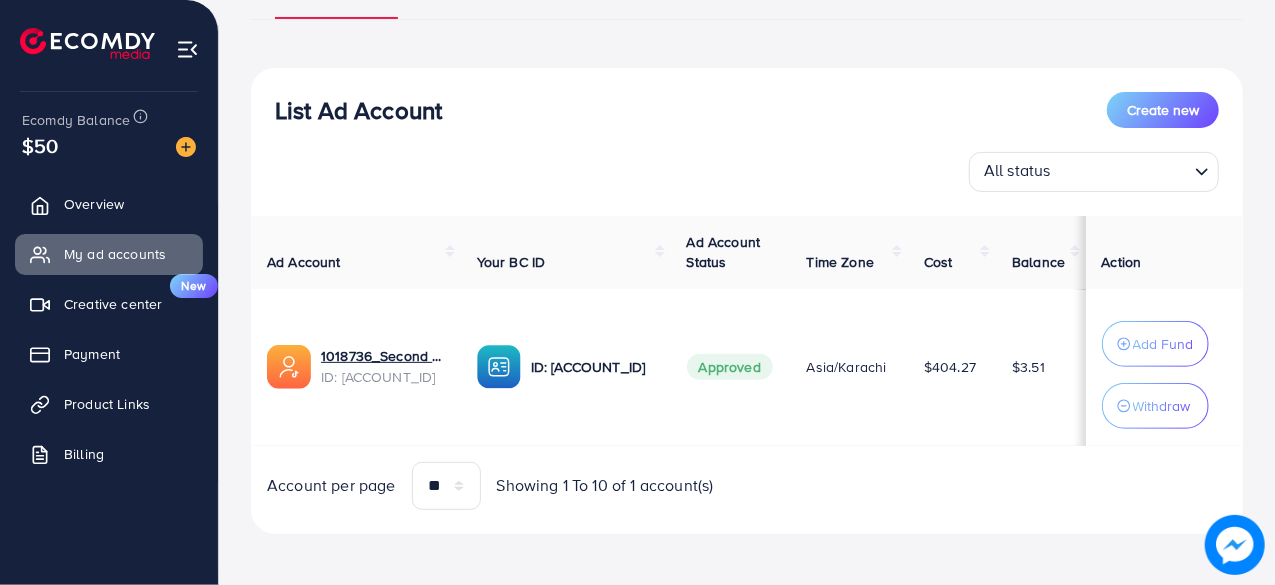 scroll, scrollTop: 184, scrollLeft: 0, axis: vertical 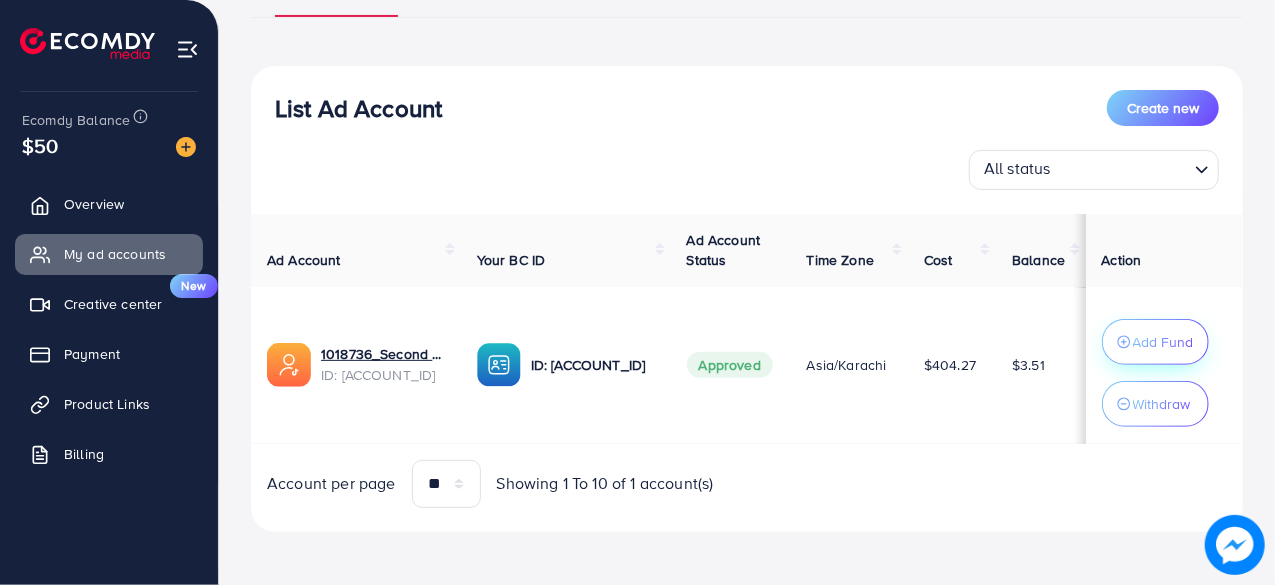 click 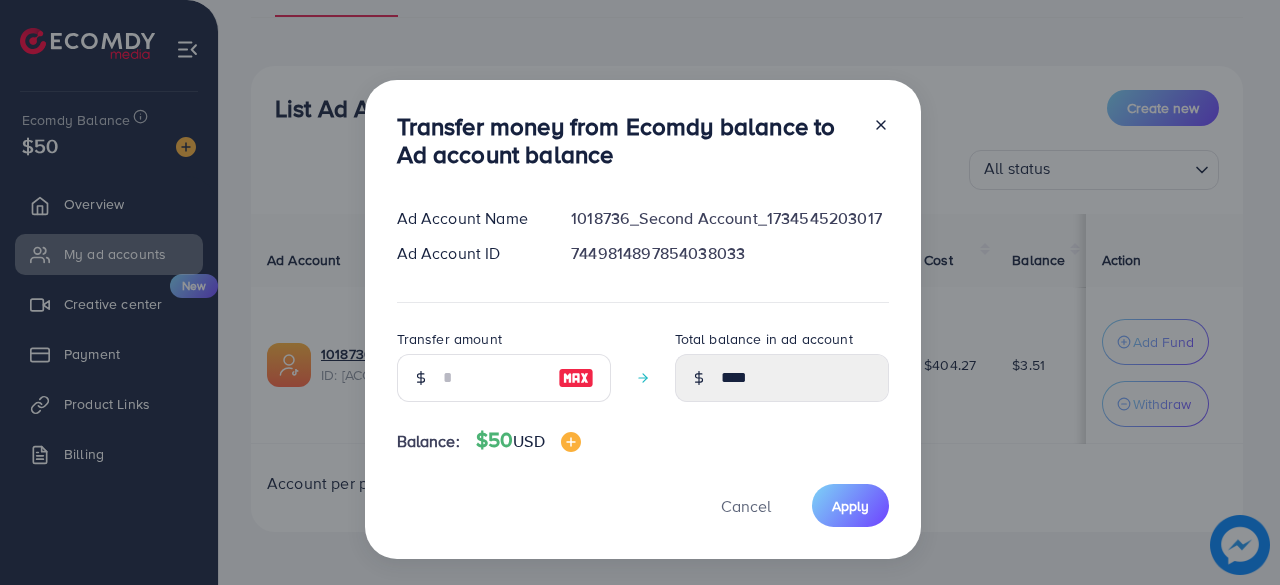 click at bounding box center [504, 378] 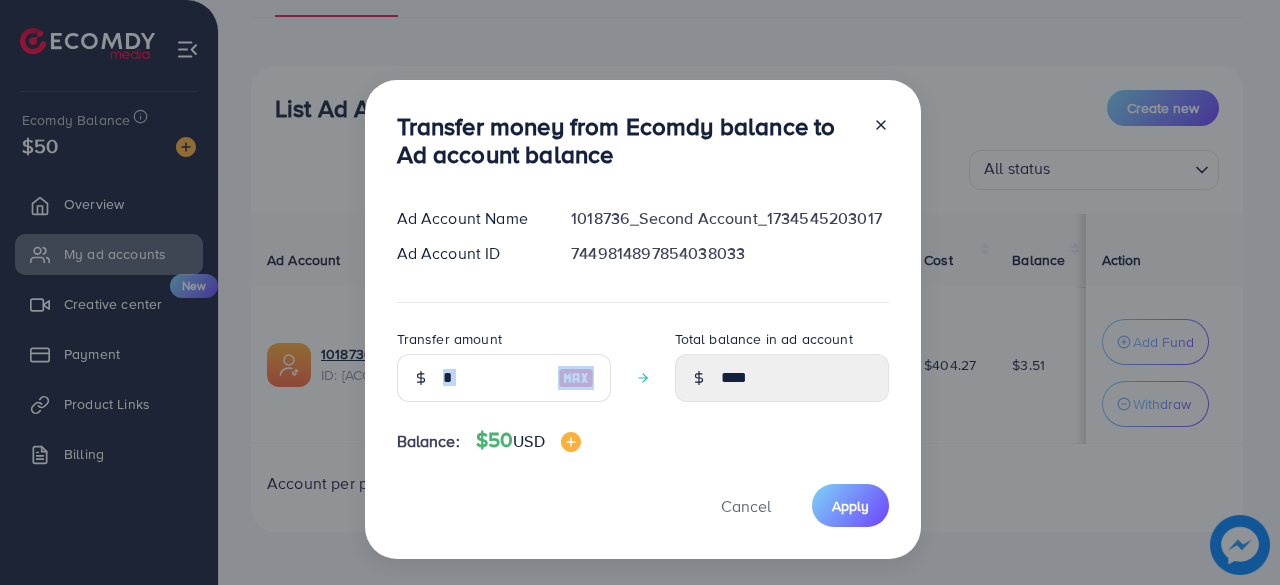 click at bounding box center (493, 378) 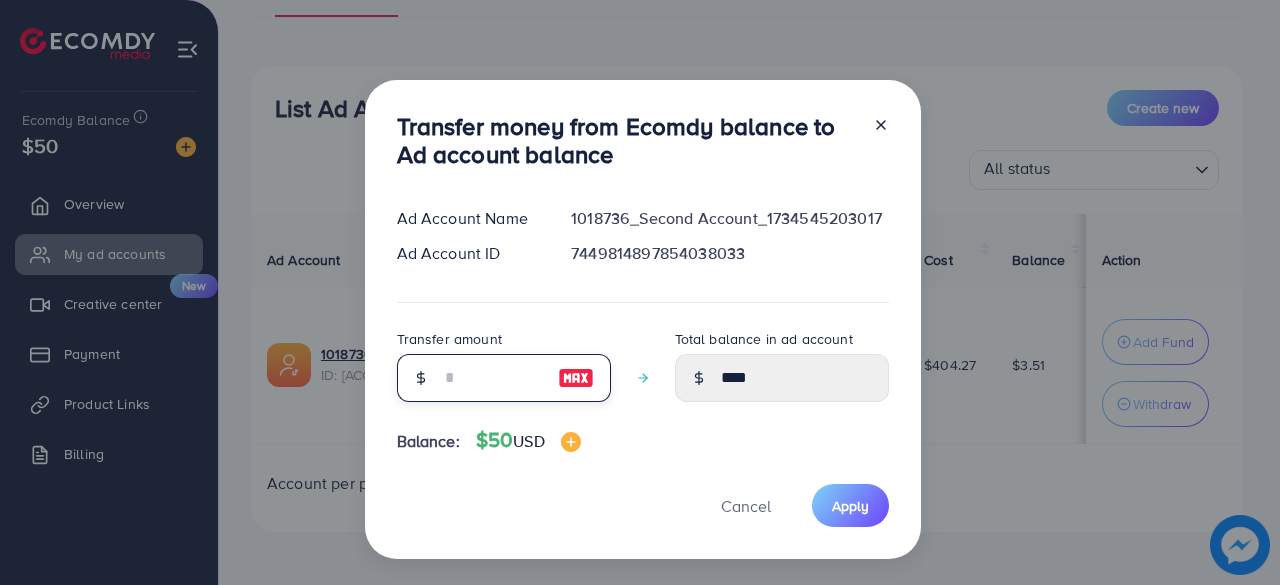 type on "*" 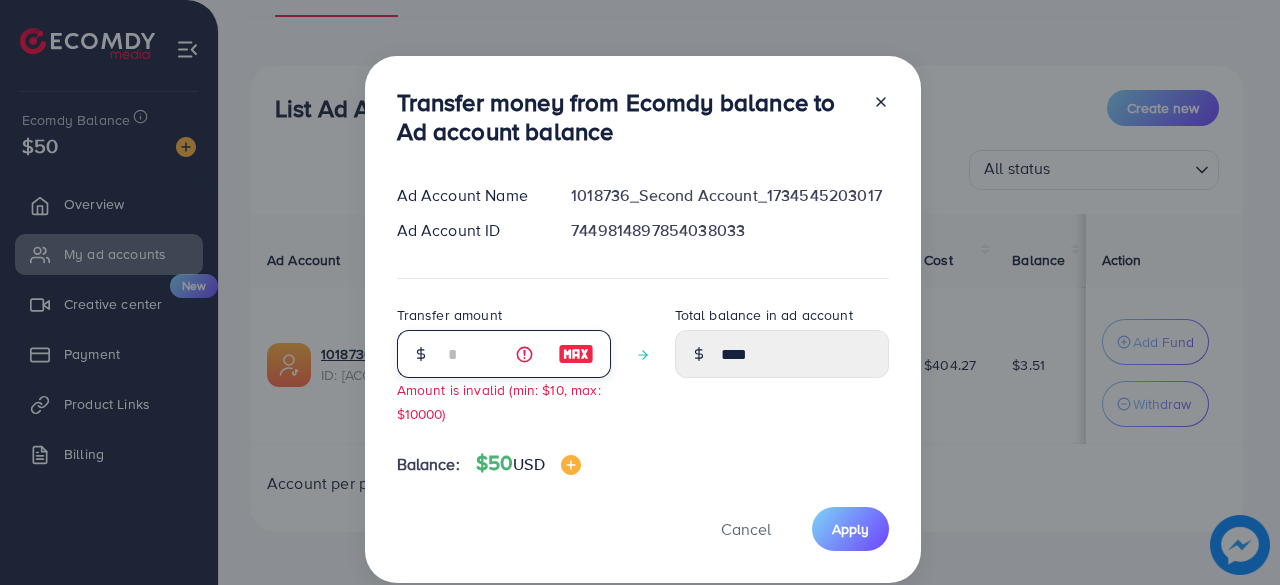 type on "****" 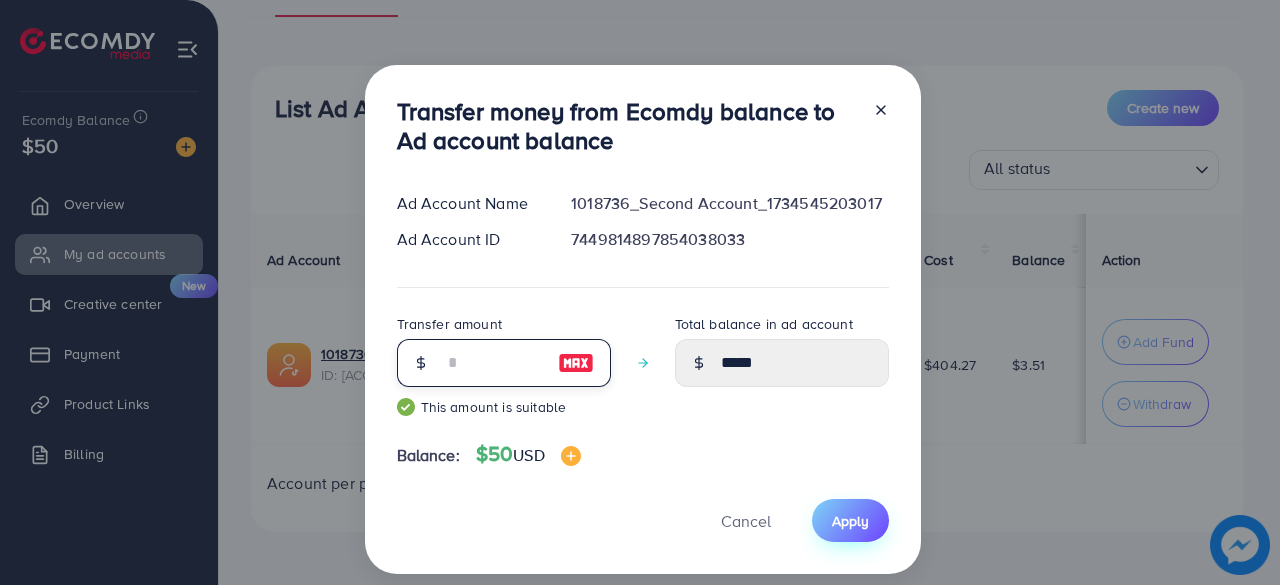 type on "**" 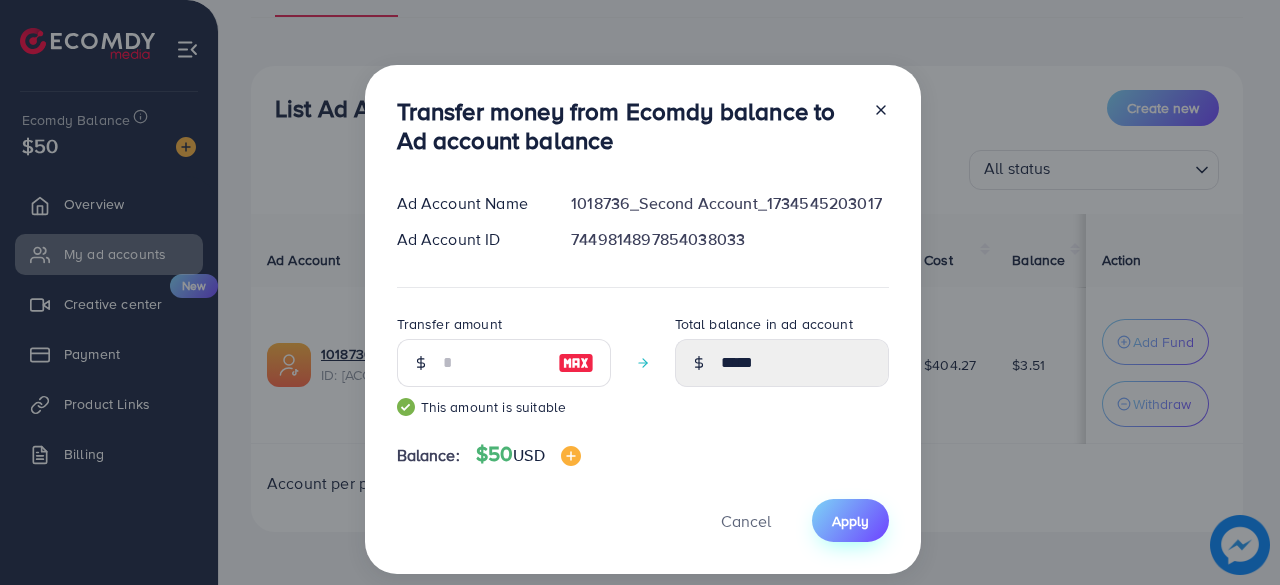 click on "Apply" at bounding box center [850, 521] 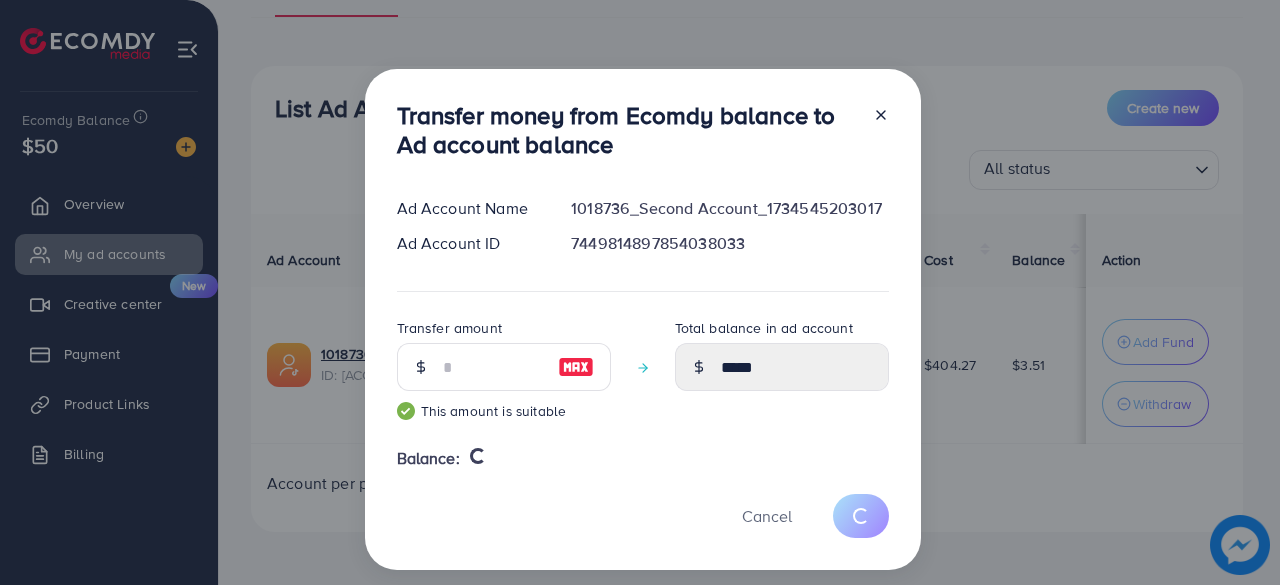 type 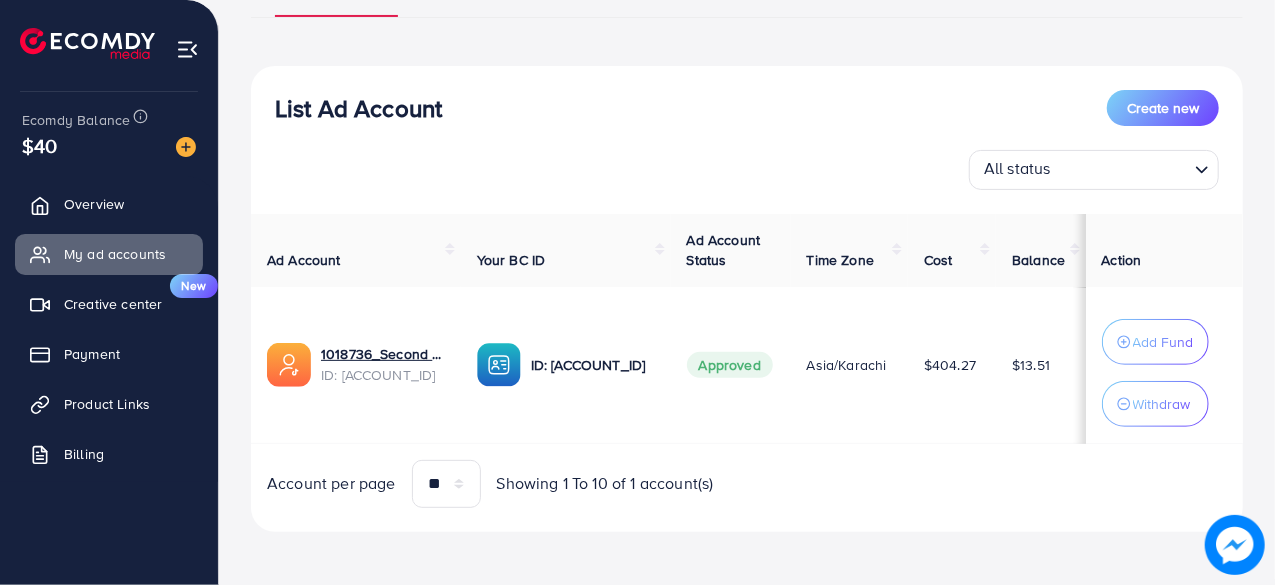type 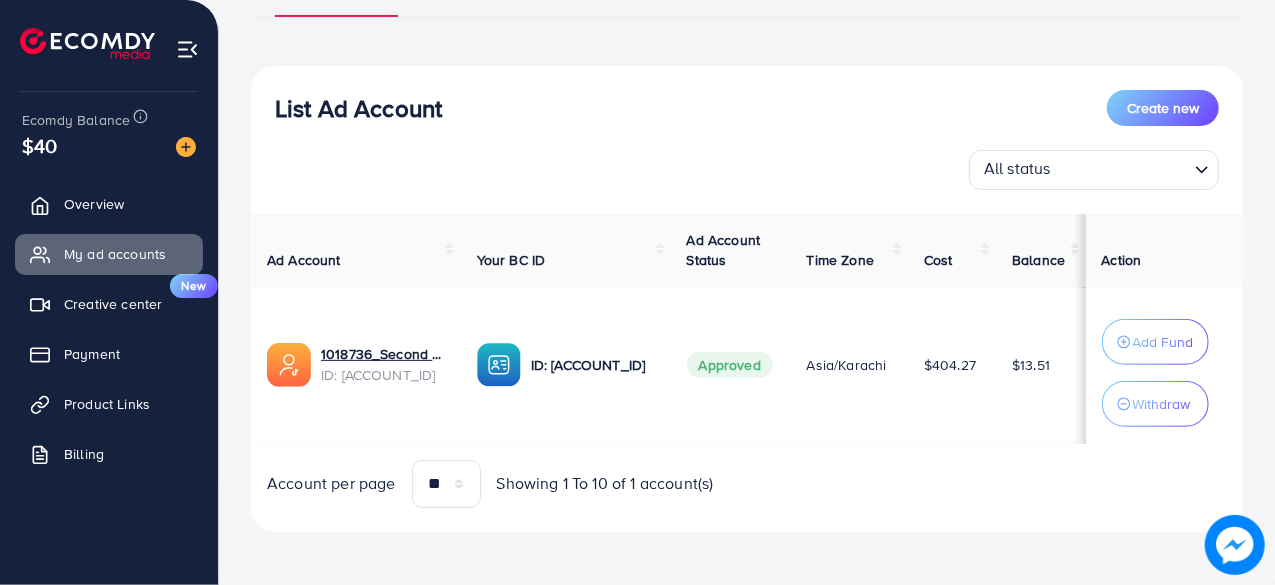 click on "Add Fund" at bounding box center (1155, 342) 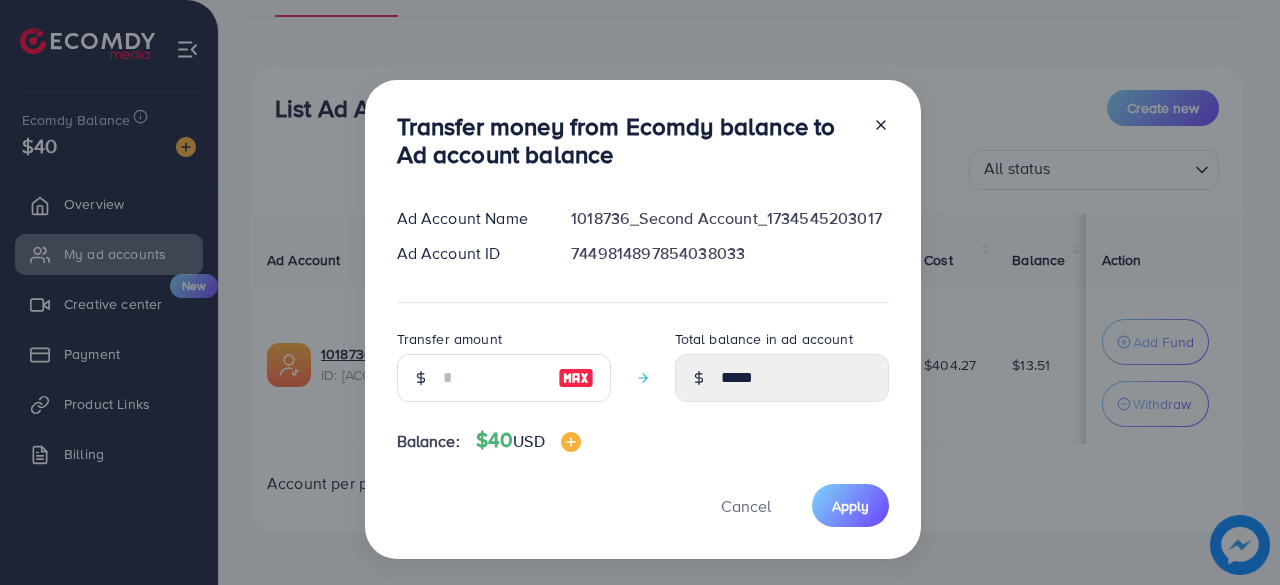 click 